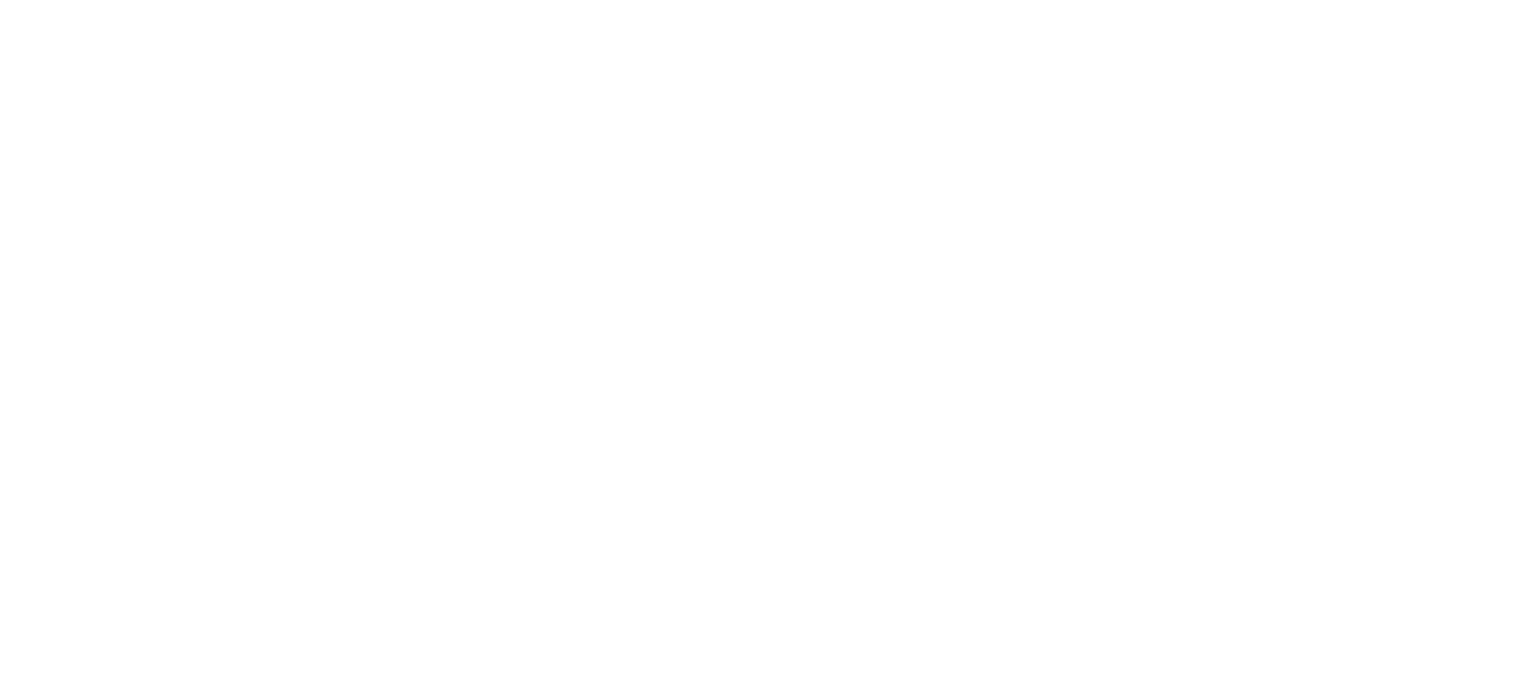 scroll, scrollTop: 0, scrollLeft: 0, axis: both 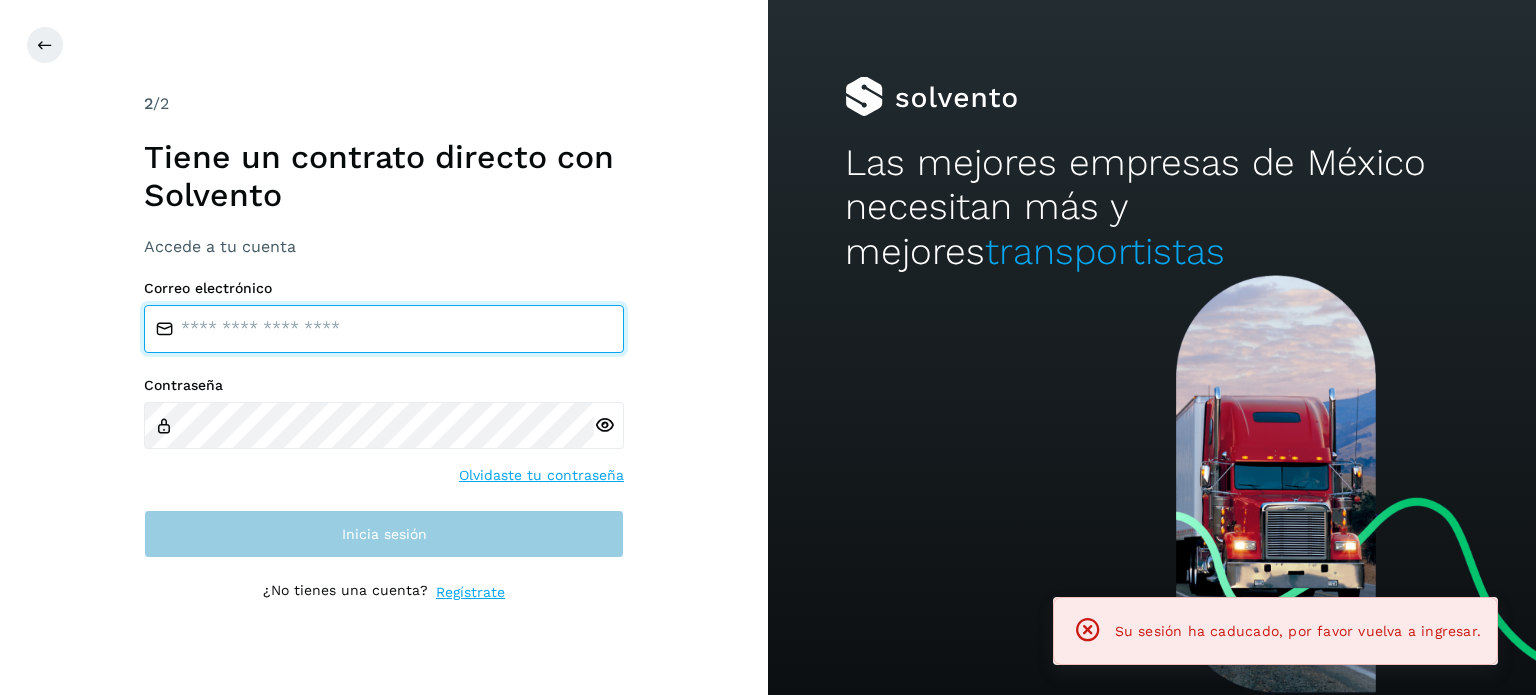type on "**********" 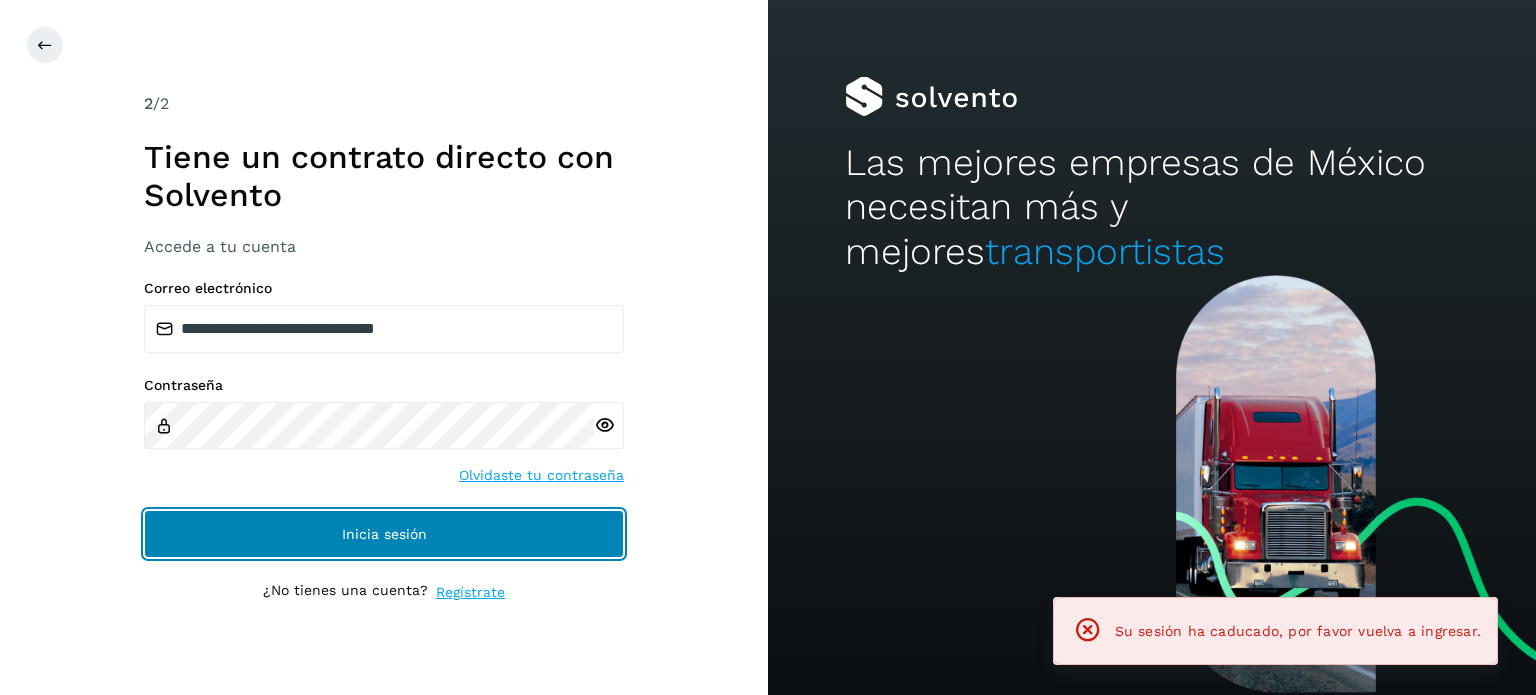 click on "Inicia sesión" at bounding box center [384, 534] 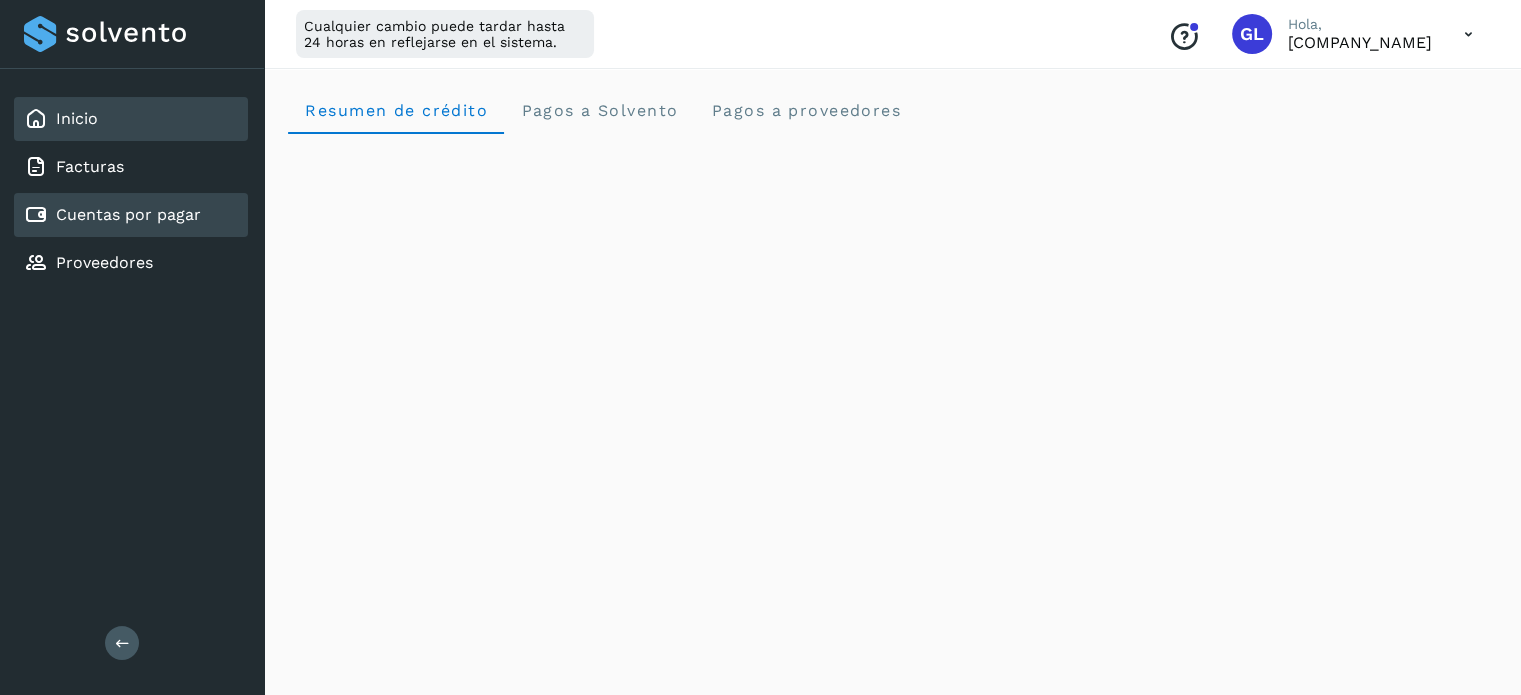 click on "Cuentas por pagar" 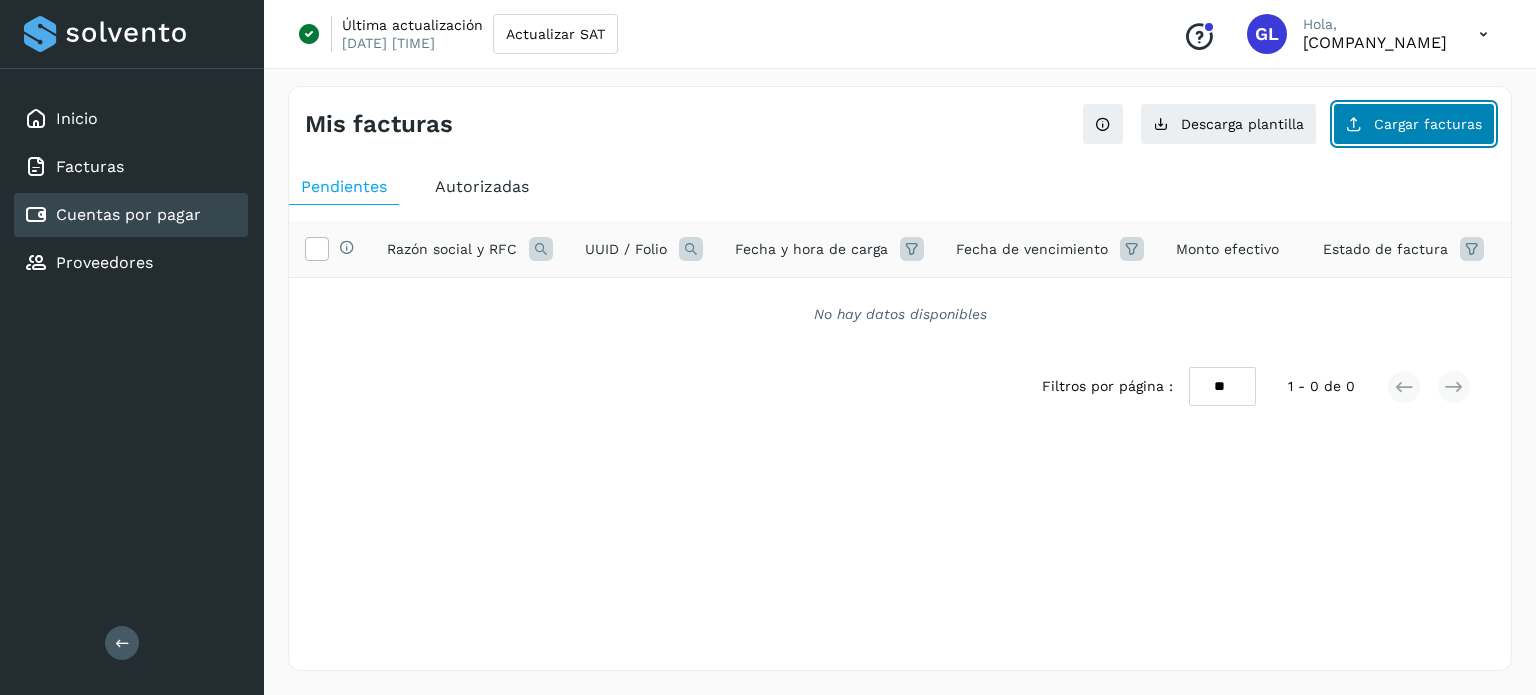 click at bounding box center (1354, 124) 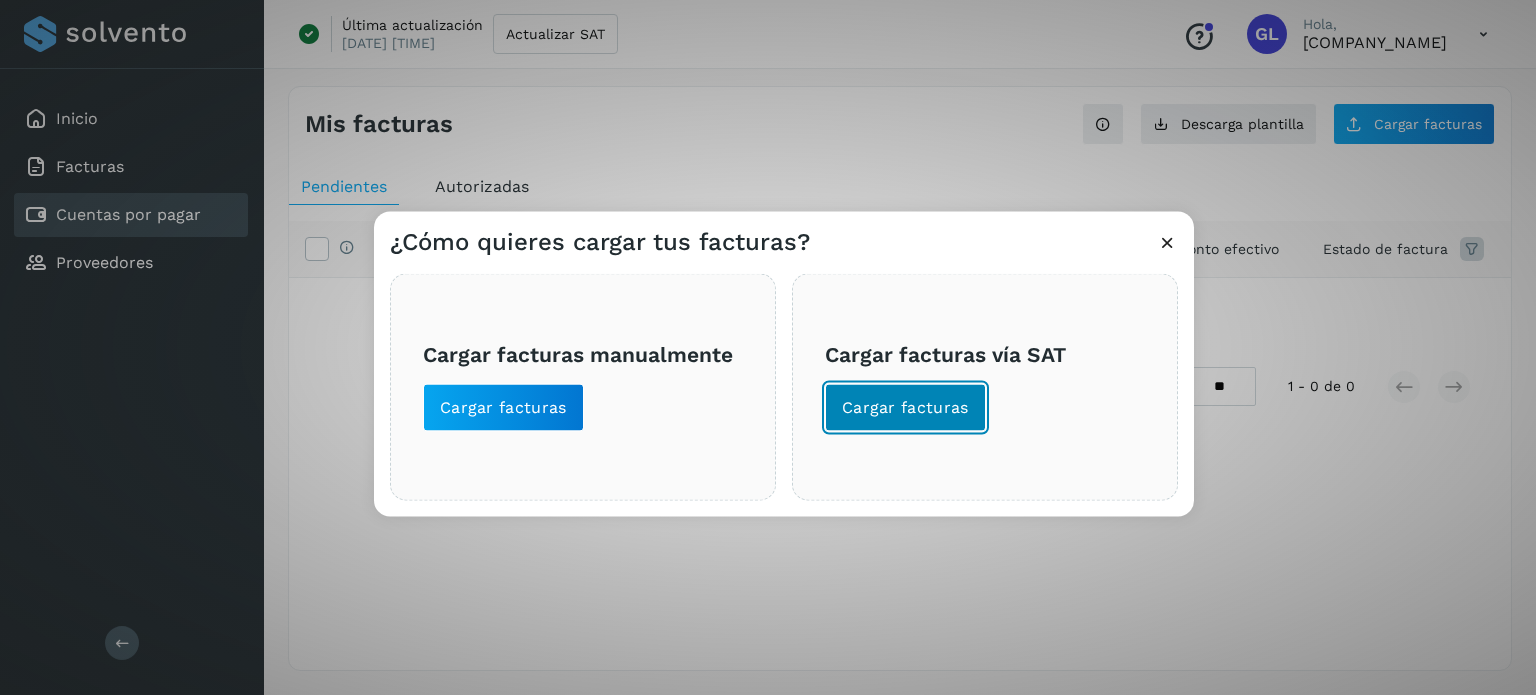 click on "Cargar facturas" 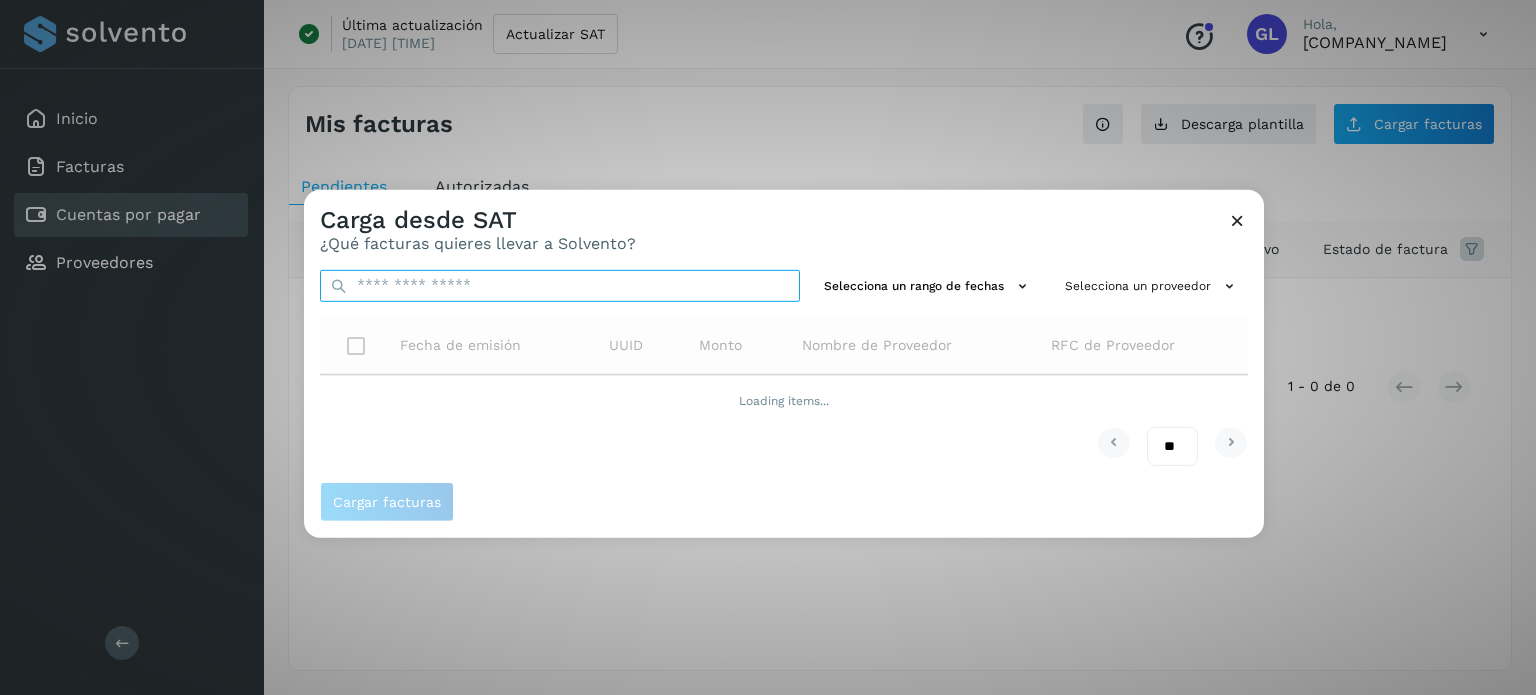 click at bounding box center [560, 285] 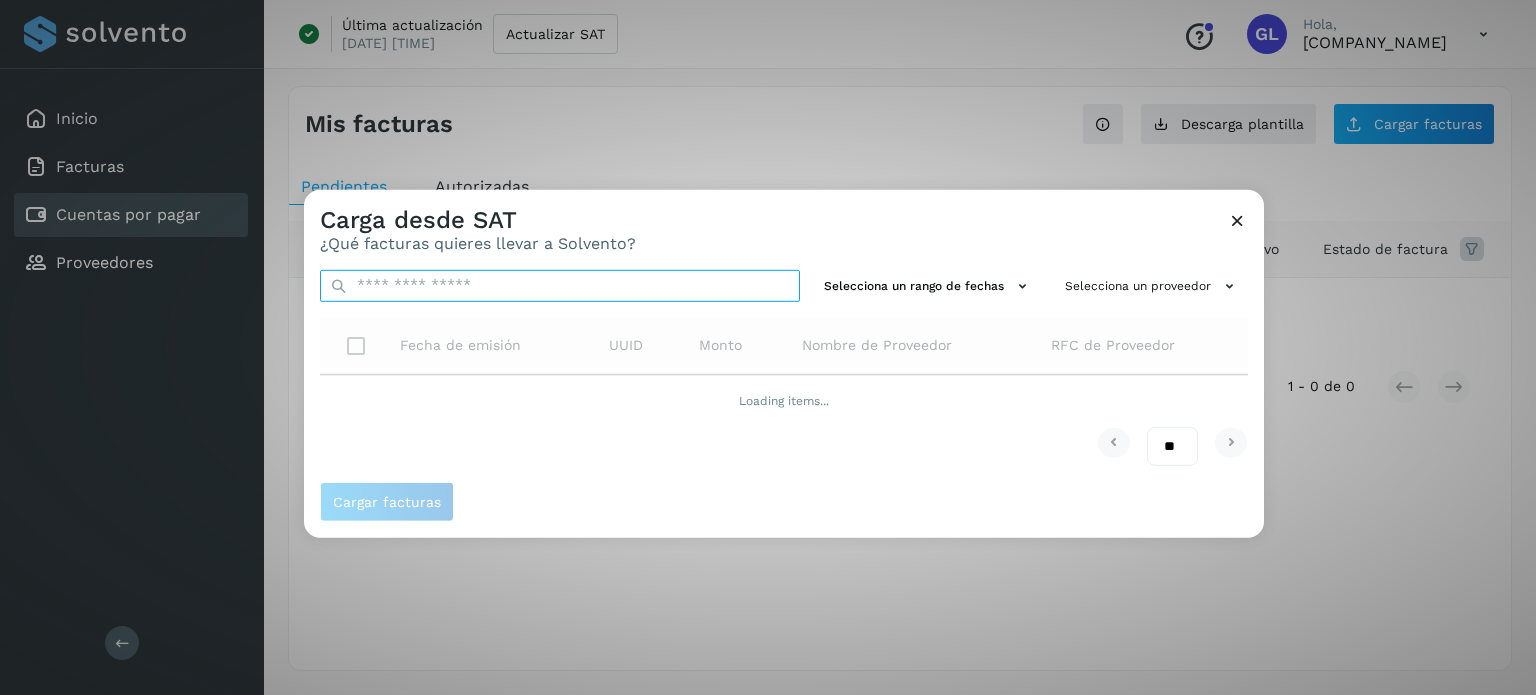 paste on "**********" 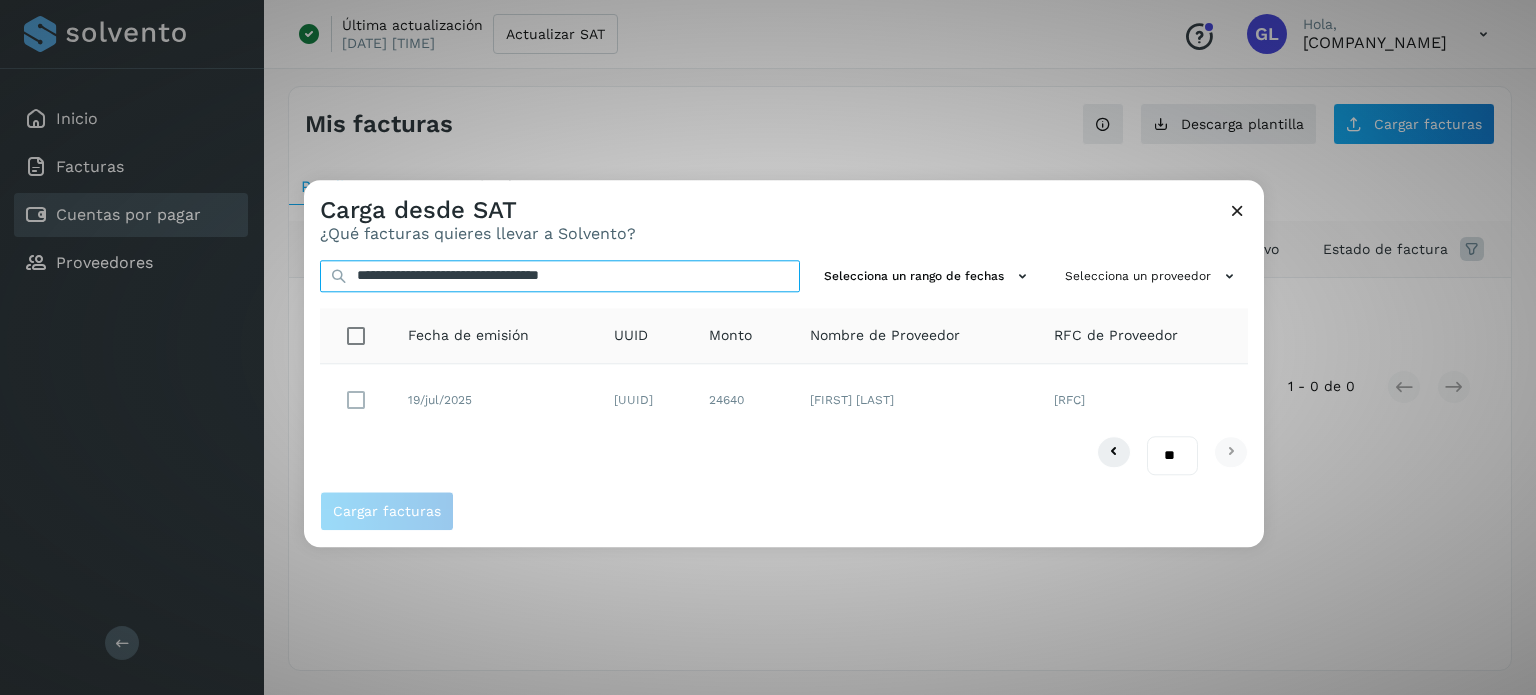 type on "**********" 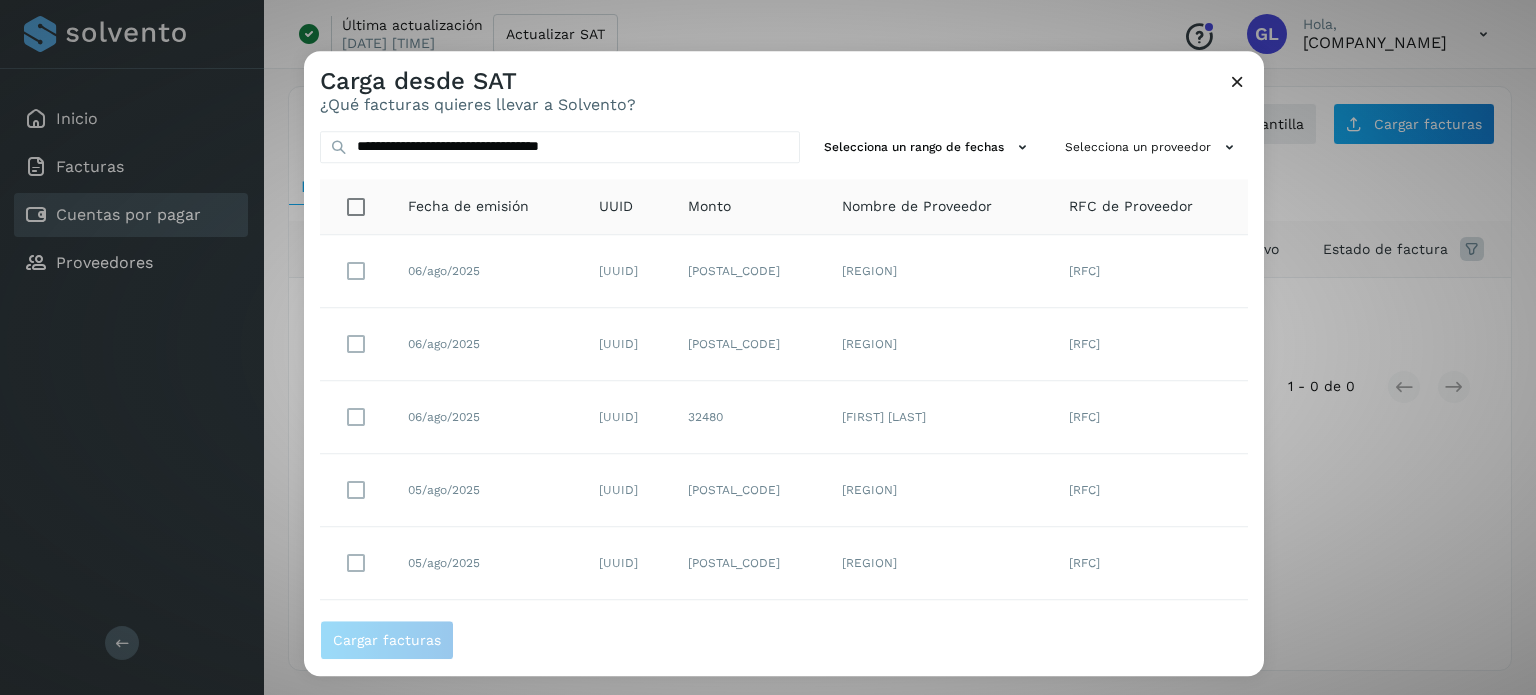 scroll, scrollTop: 396, scrollLeft: 0, axis: vertical 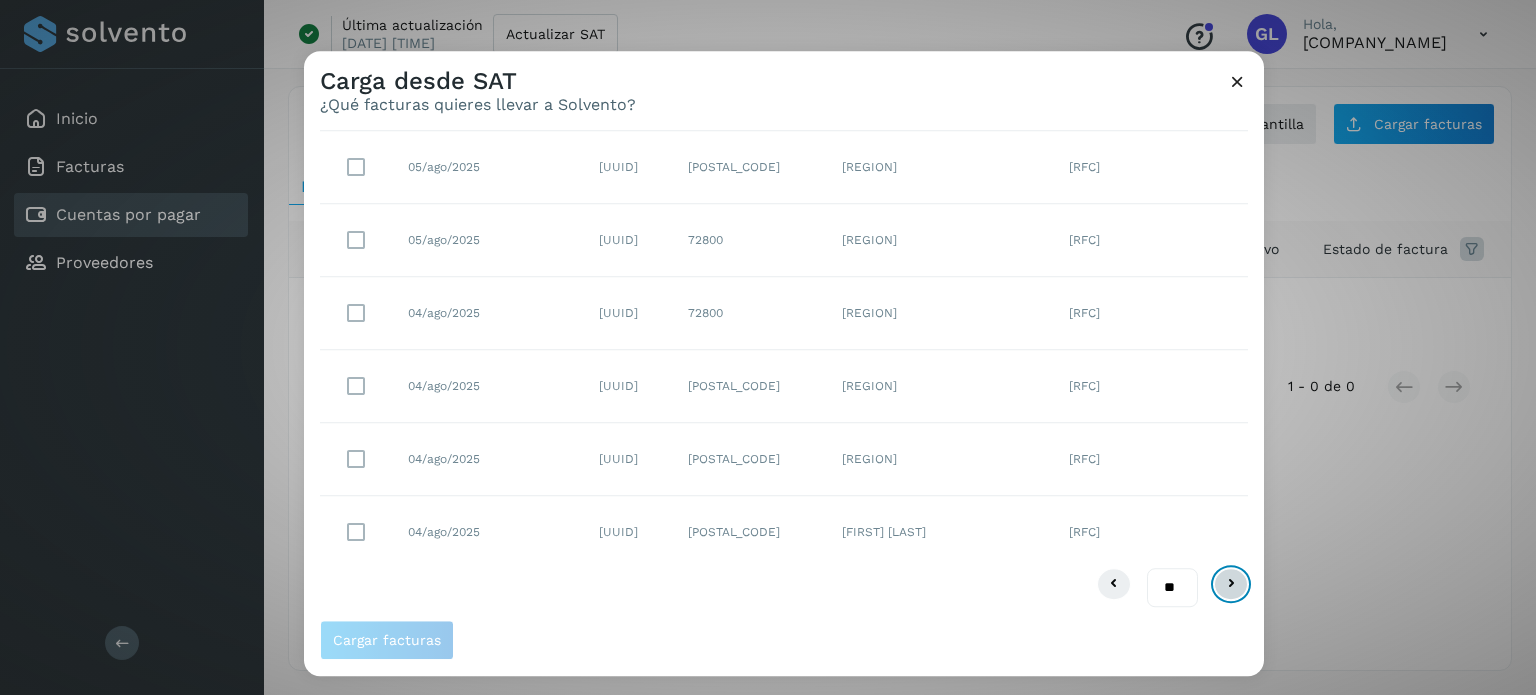 click at bounding box center [1231, 585] 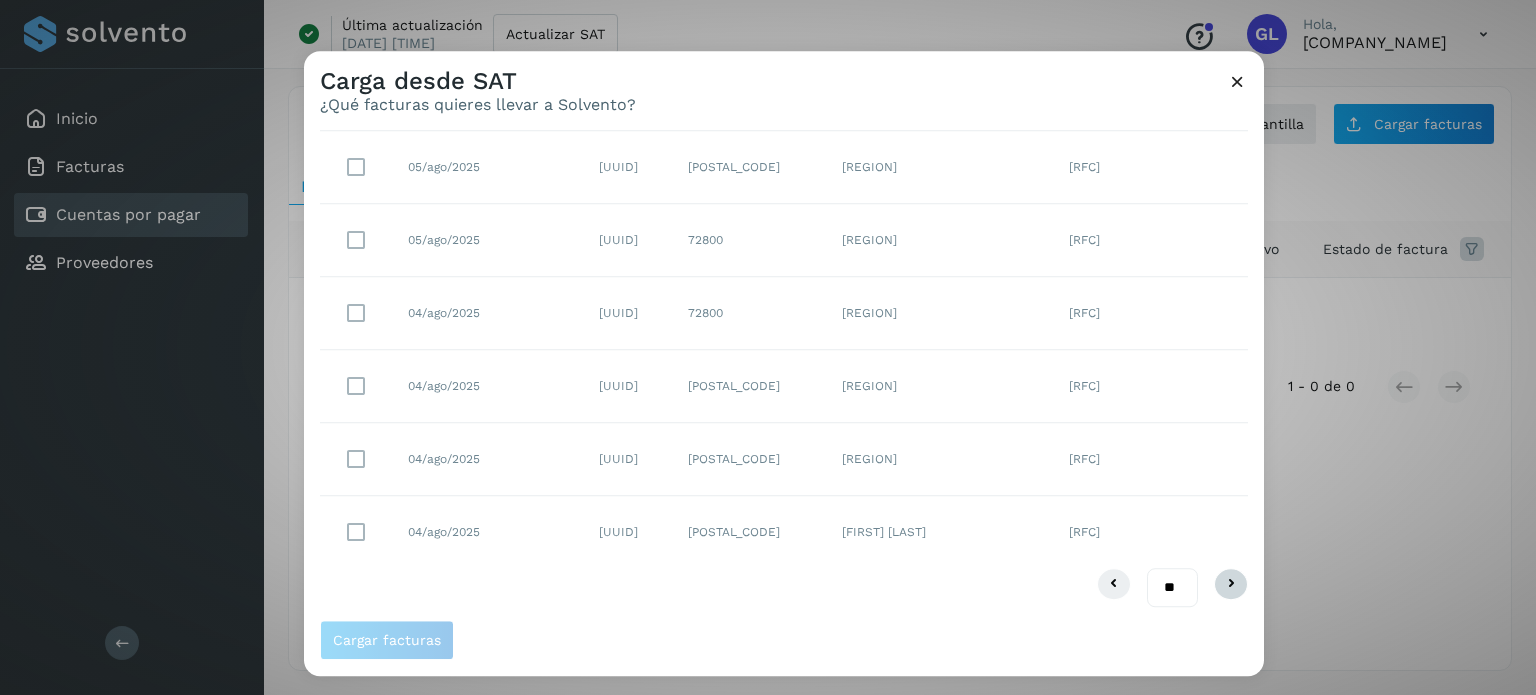 scroll, scrollTop: 0, scrollLeft: 0, axis: both 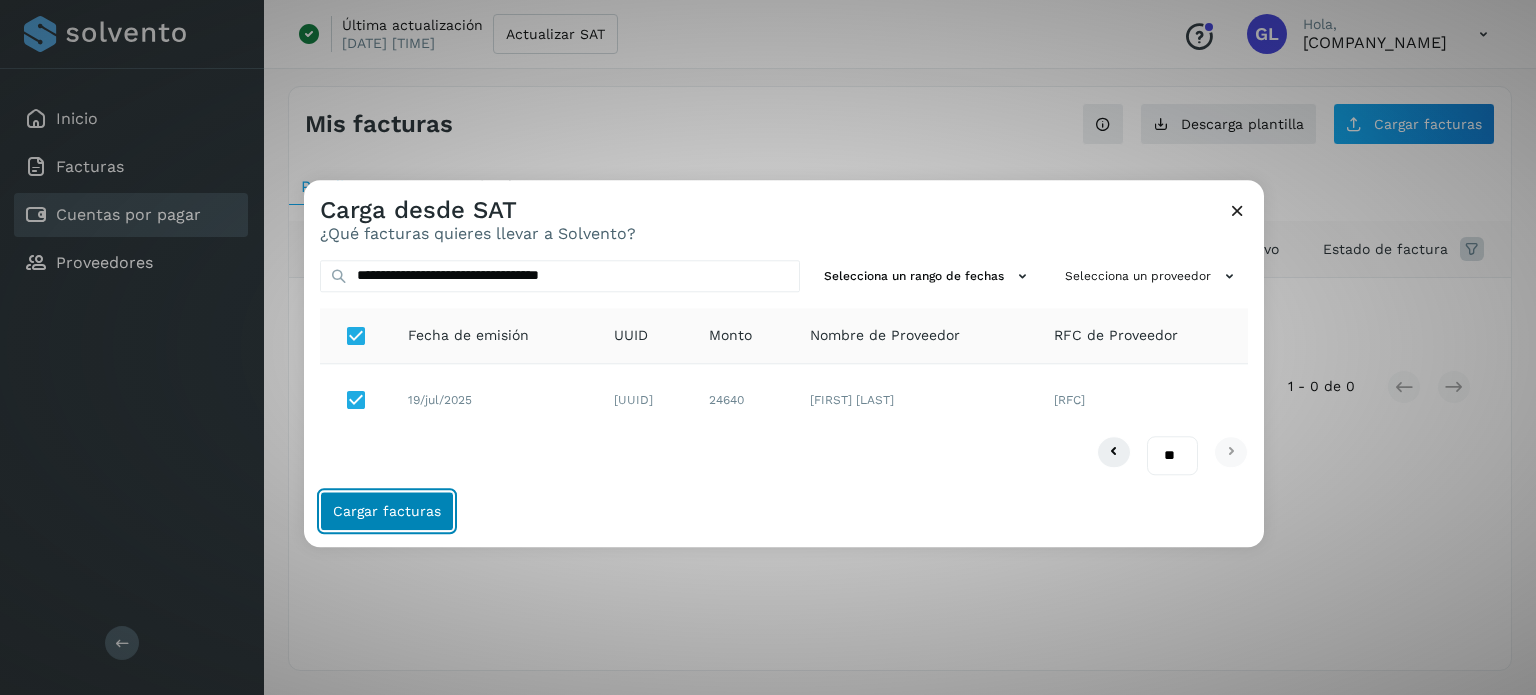 click on "Cargar facturas" 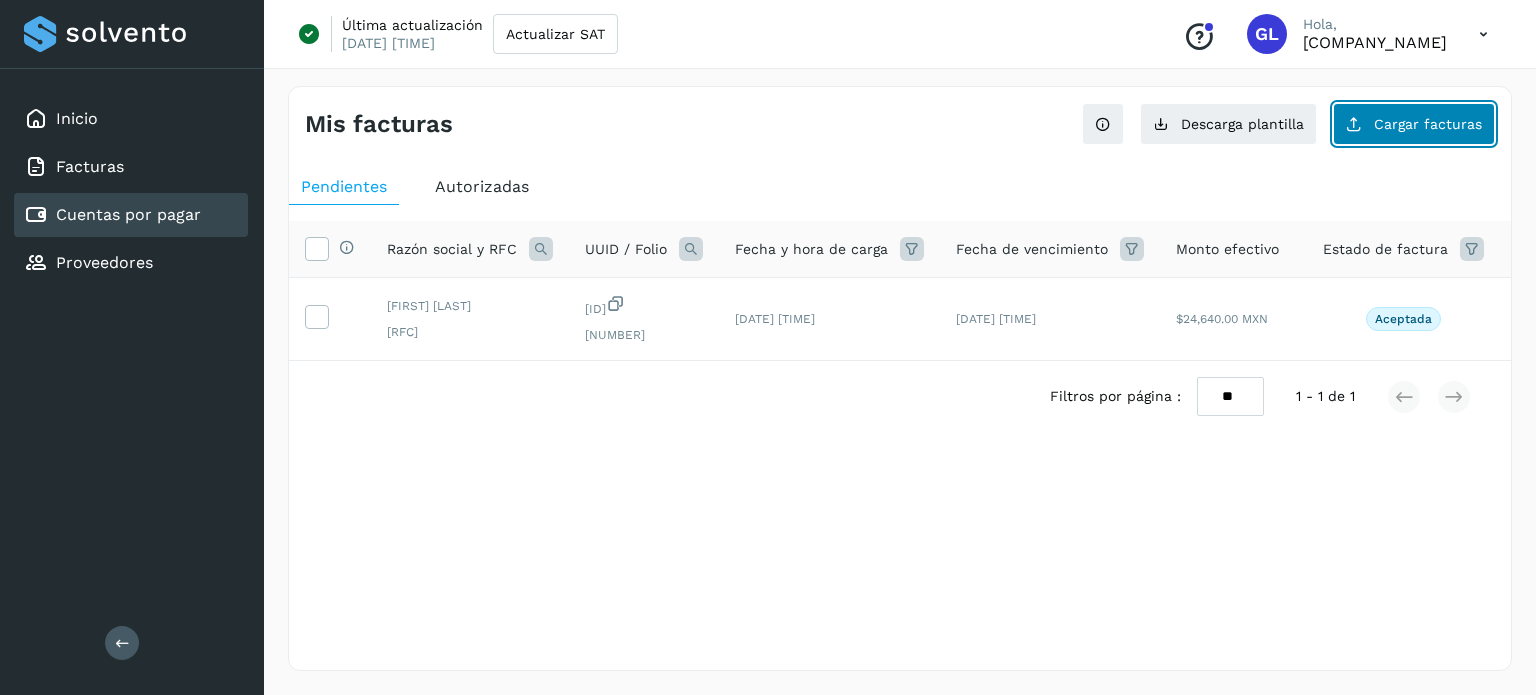click on "Cargar facturas" 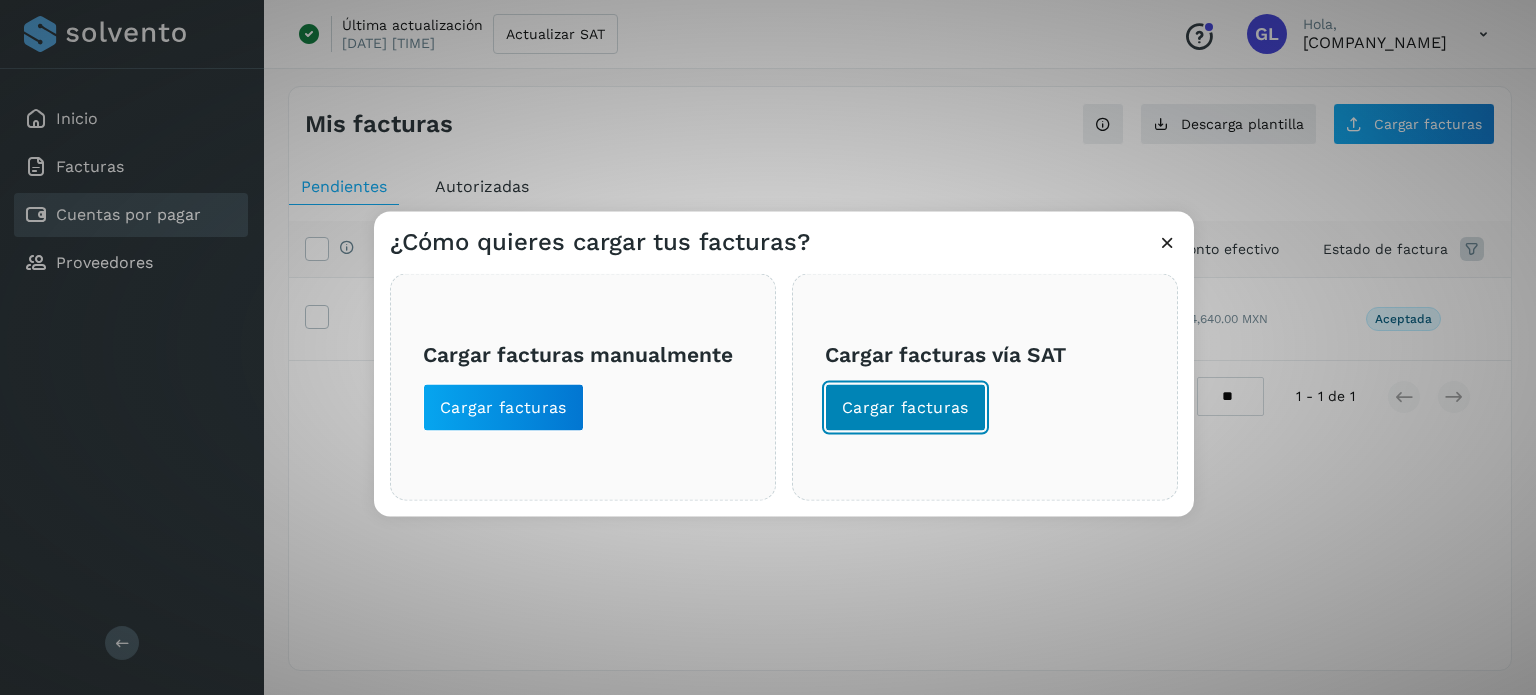 click on "Cargar facturas" 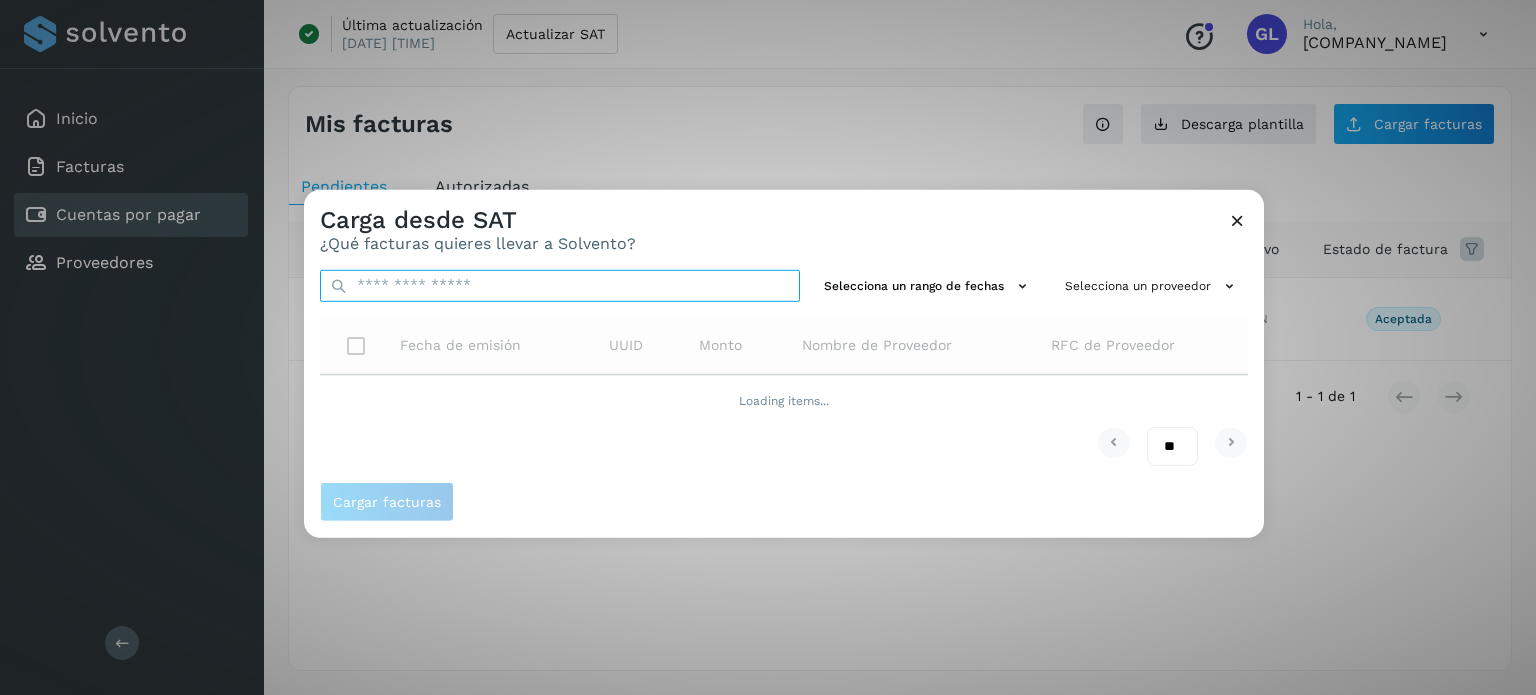 click at bounding box center [560, 285] 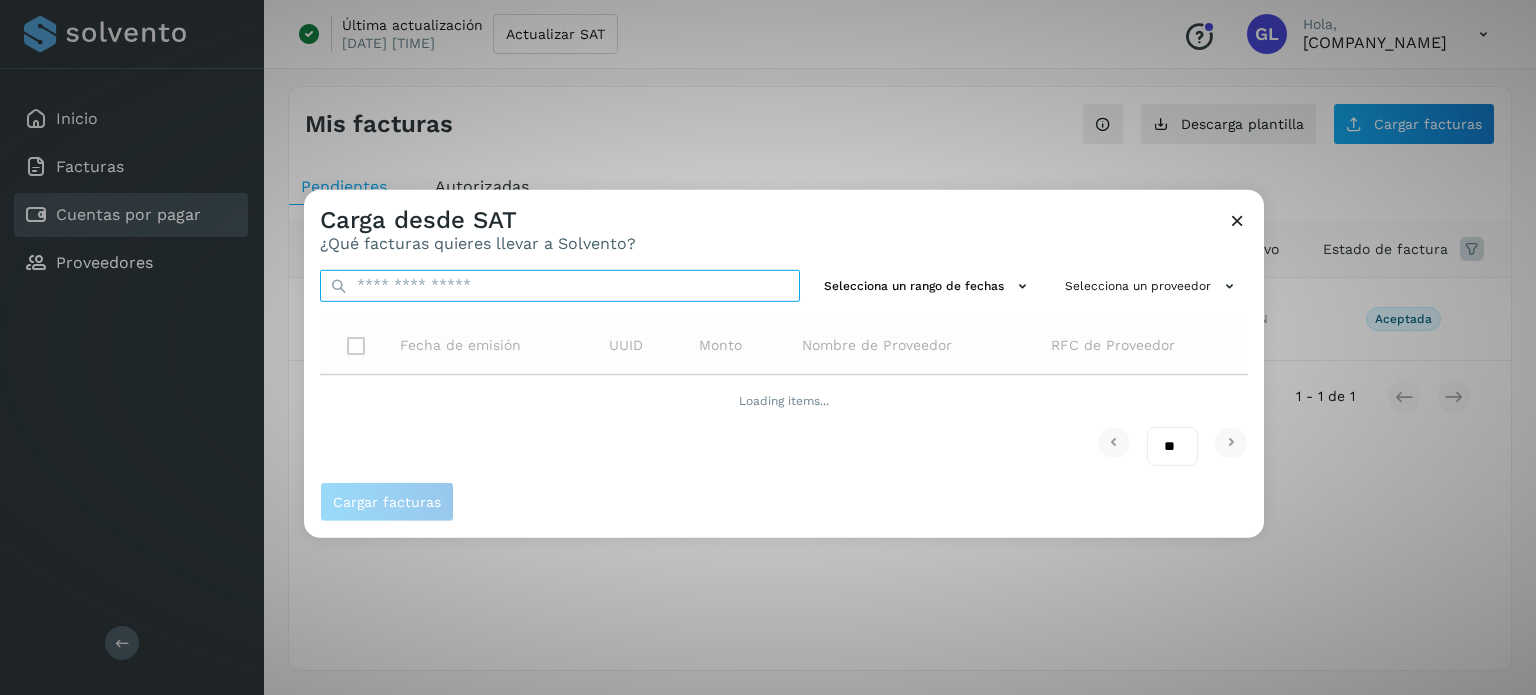 paste on "**********" 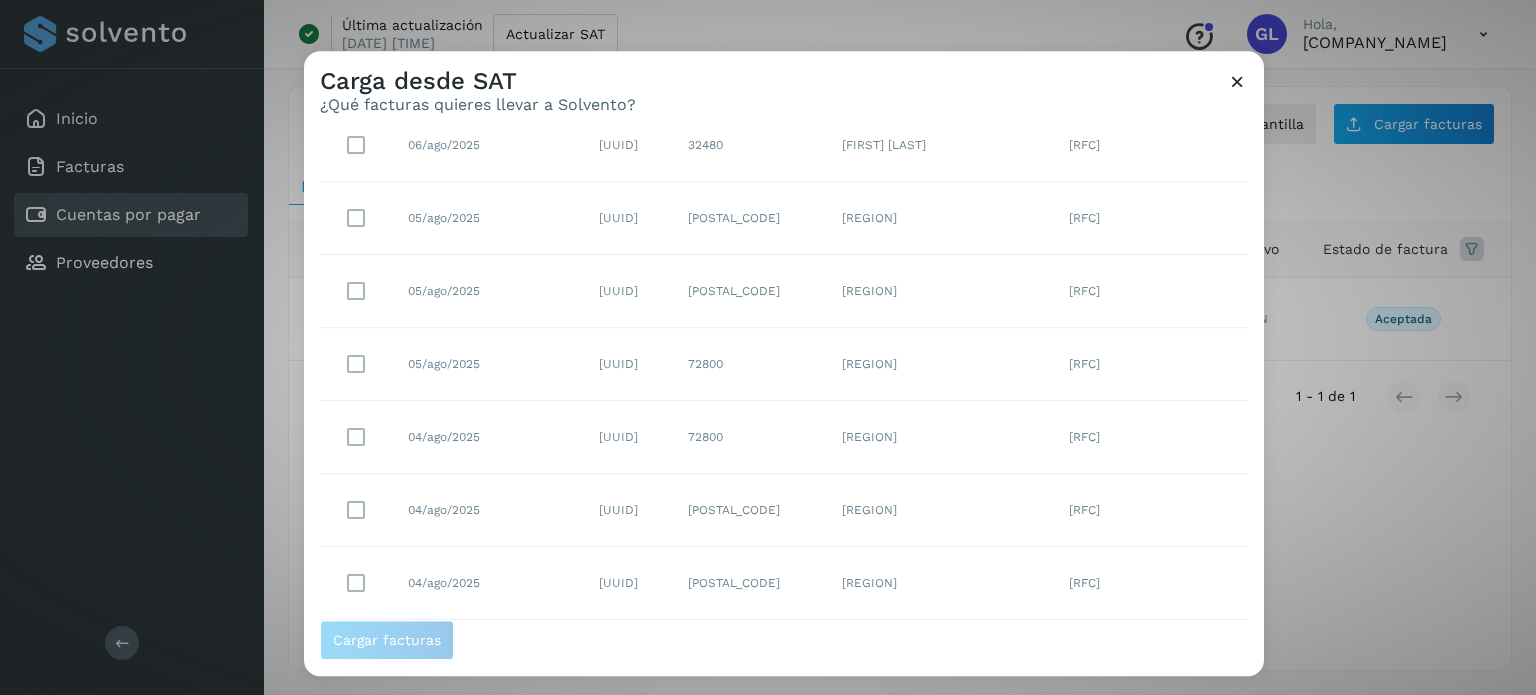 scroll, scrollTop: 396, scrollLeft: 0, axis: vertical 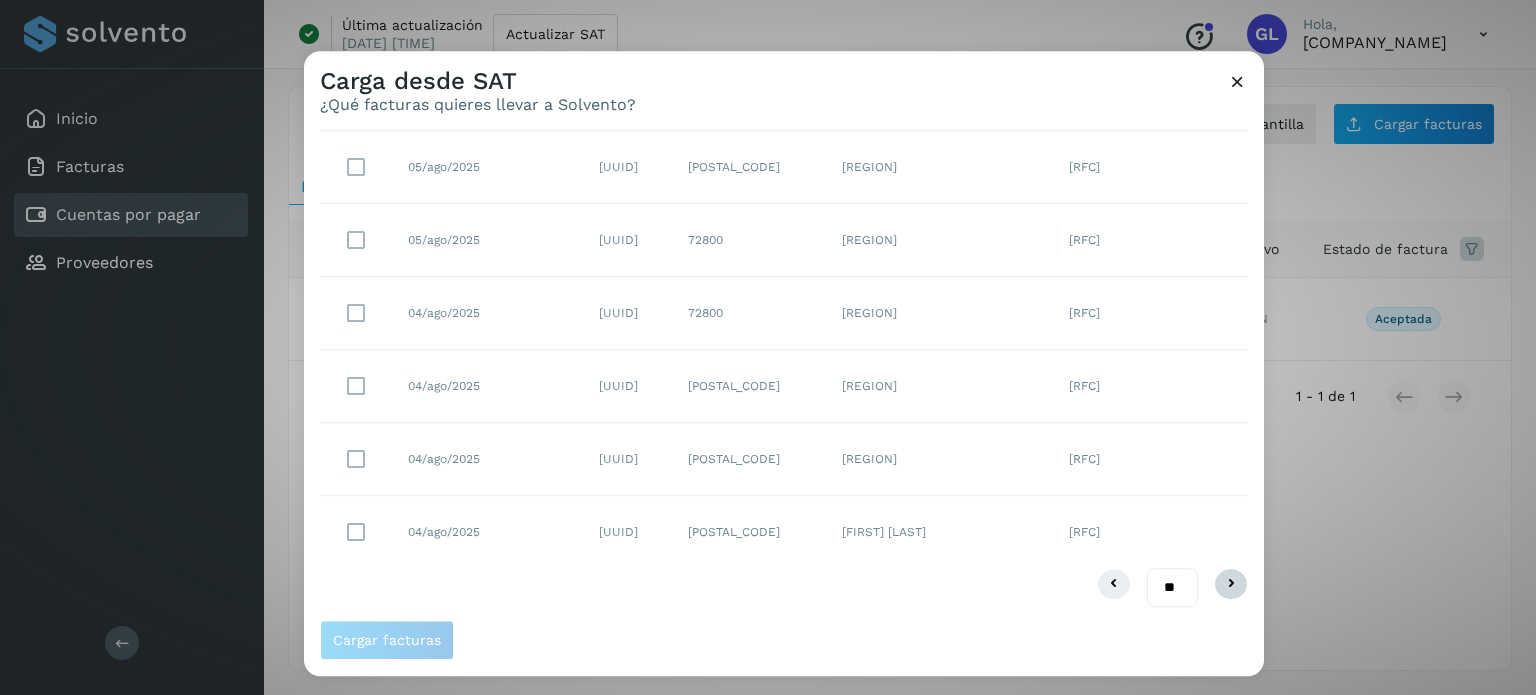 type on "**********" 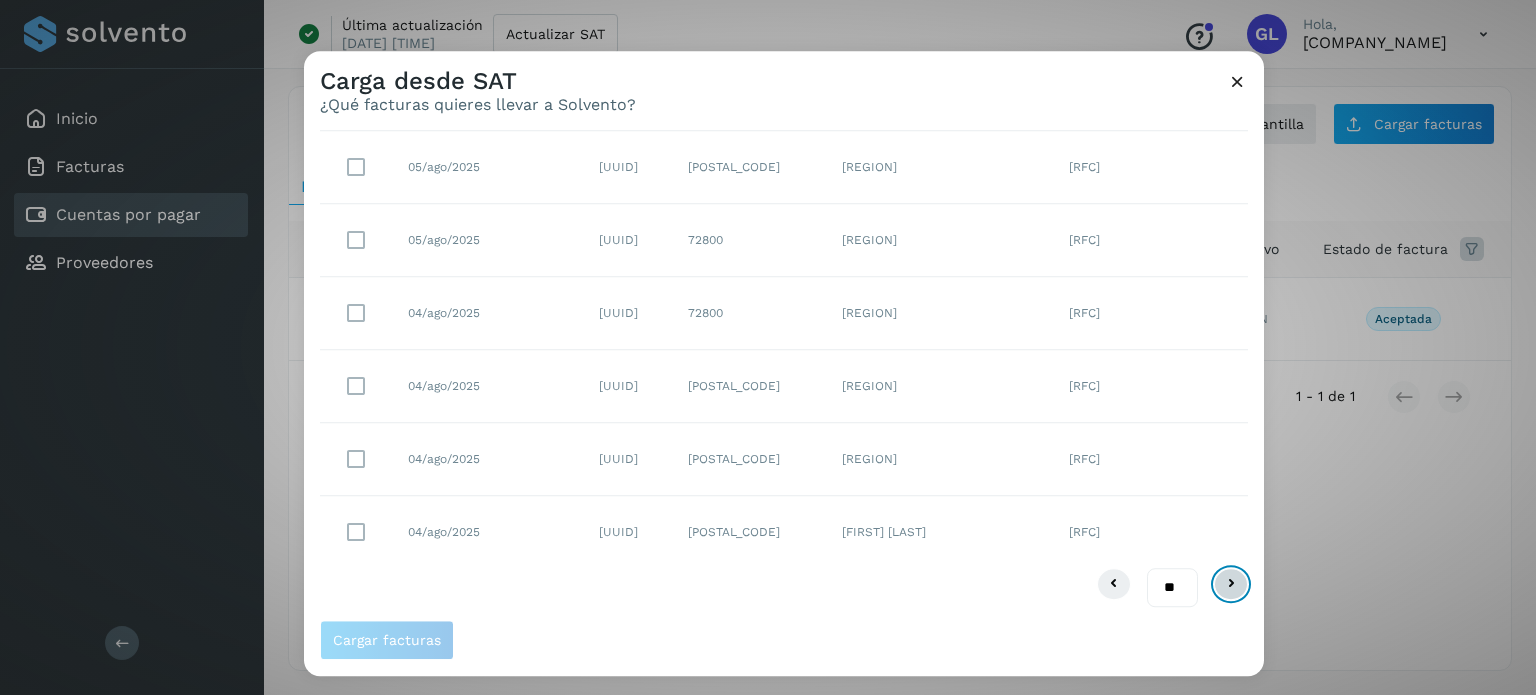 click at bounding box center [1231, 585] 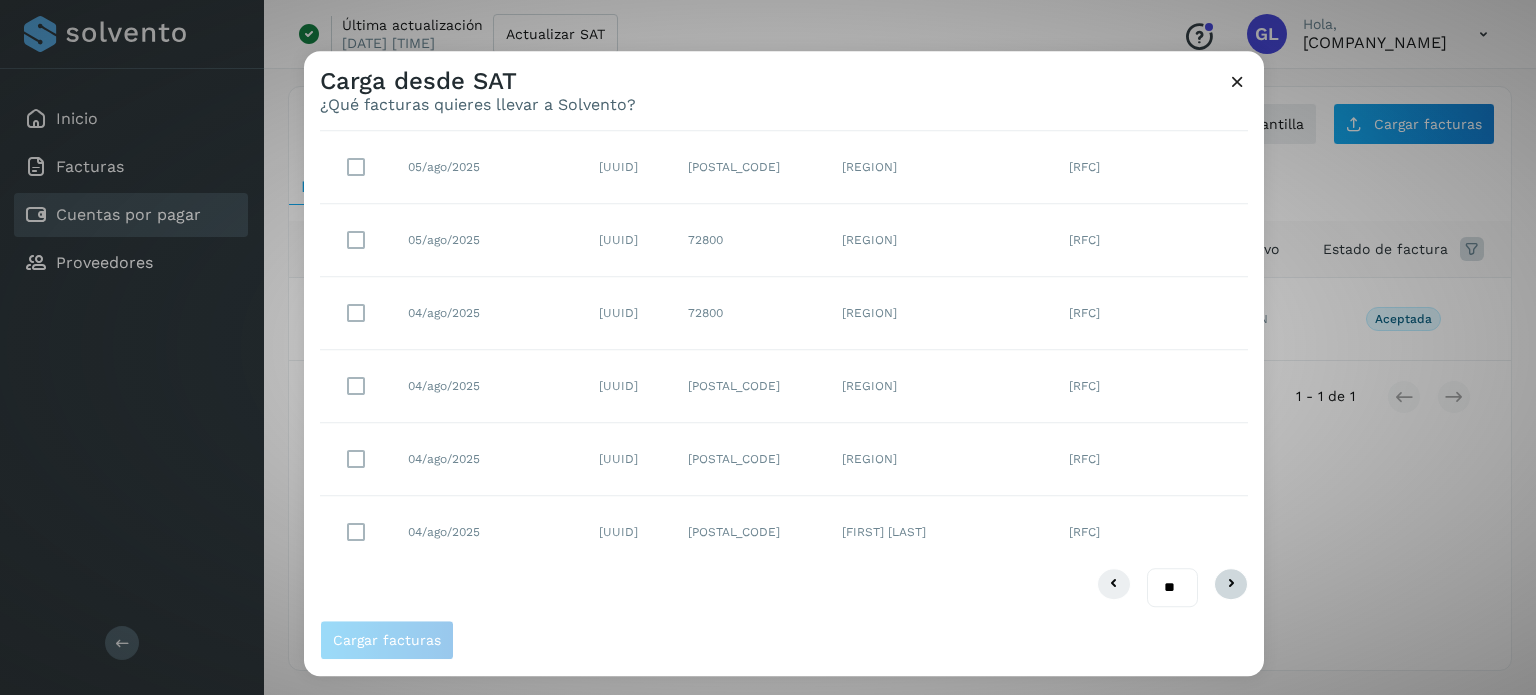 scroll, scrollTop: 0, scrollLeft: 0, axis: both 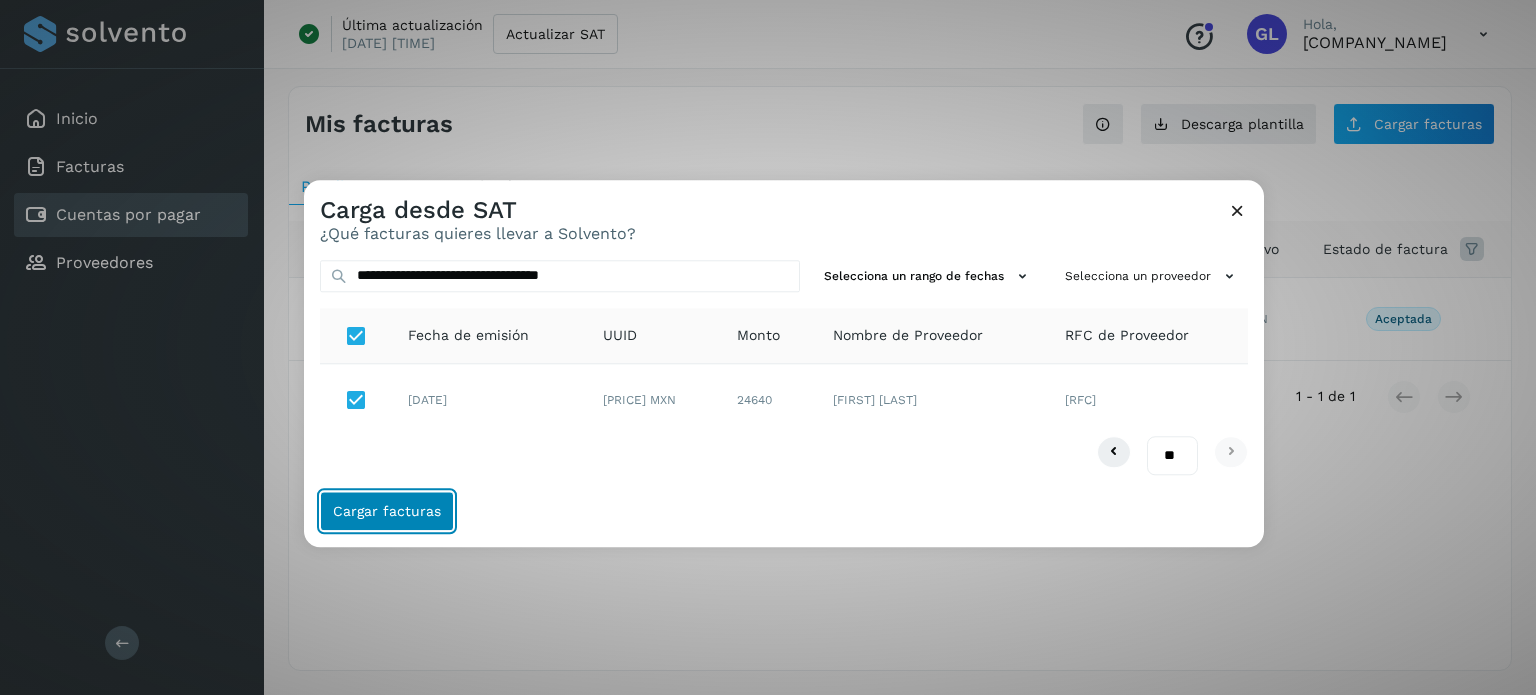 click on "Cargar facturas" at bounding box center [387, 511] 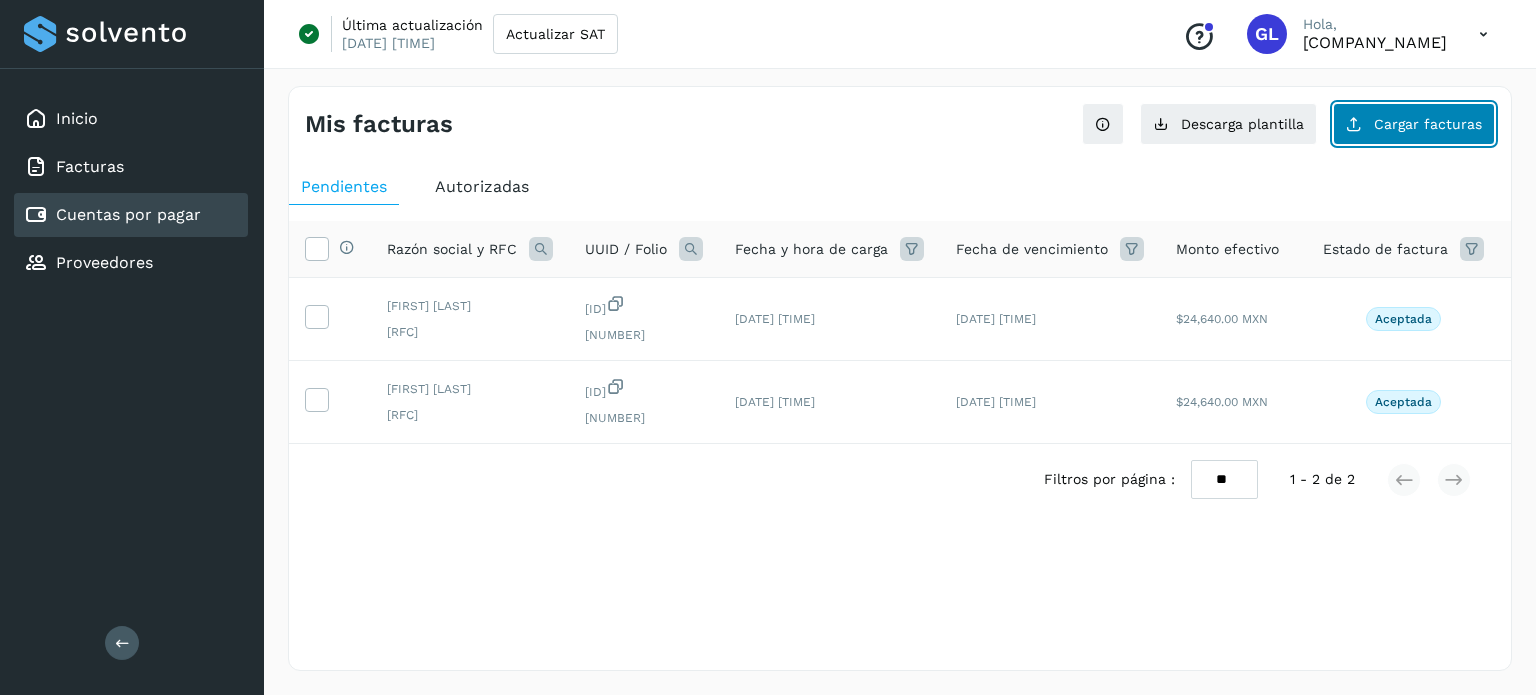 click on "Cargar facturas" 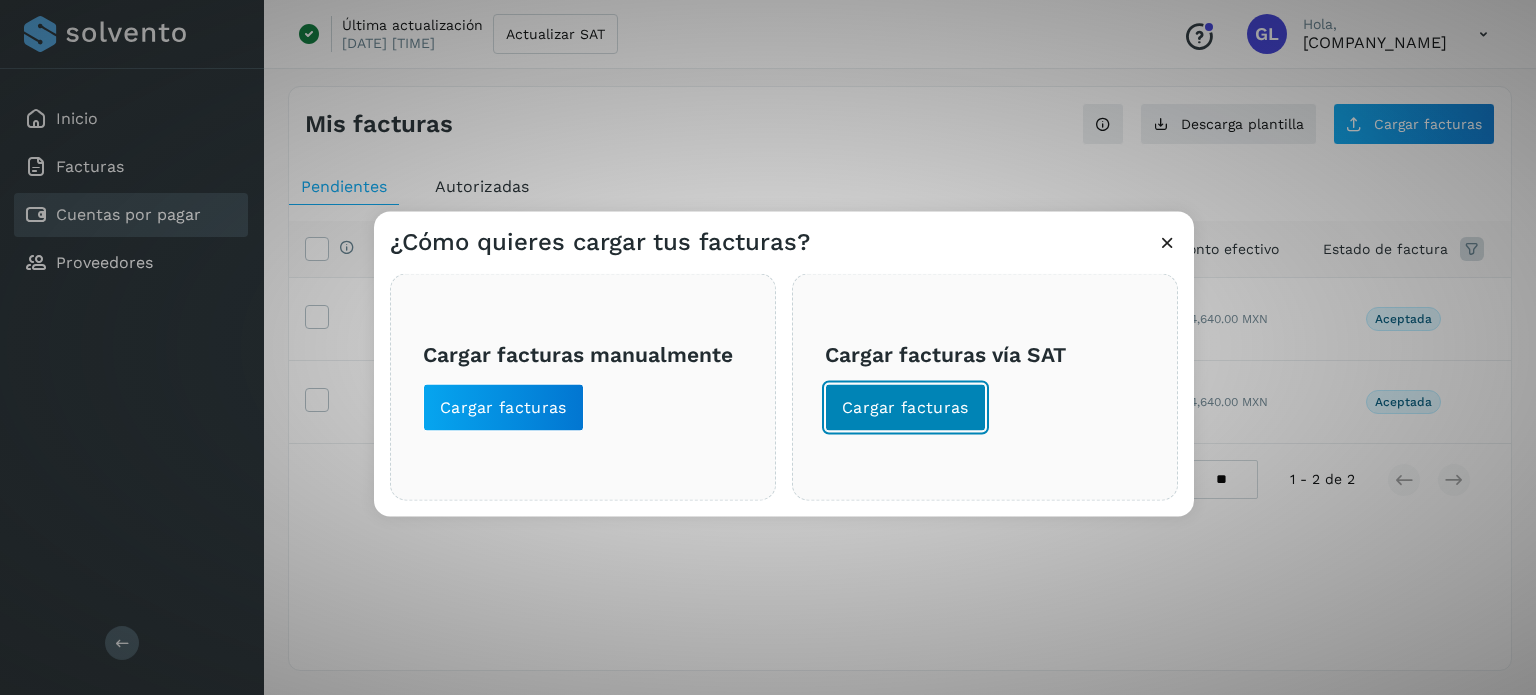 click on "Cargar facturas" at bounding box center [905, 407] 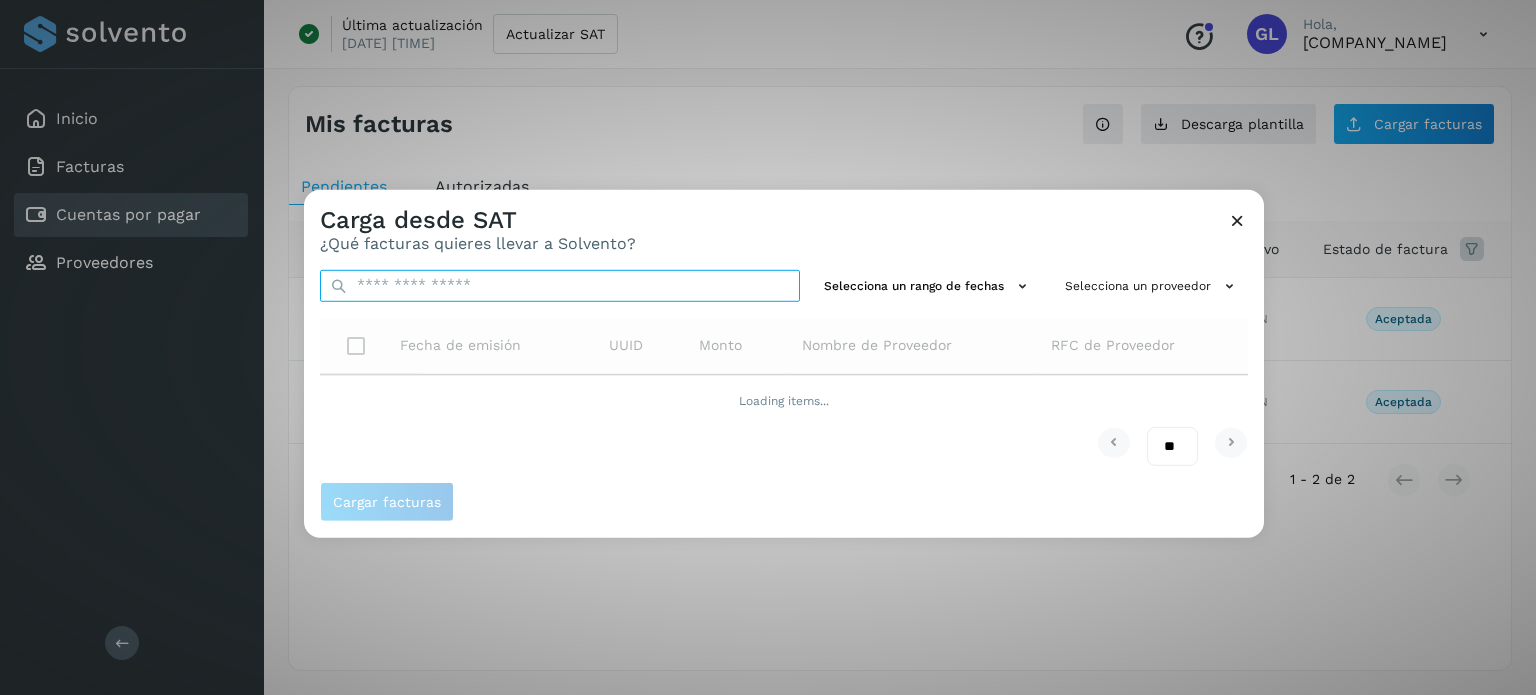 click at bounding box center (560, 285) 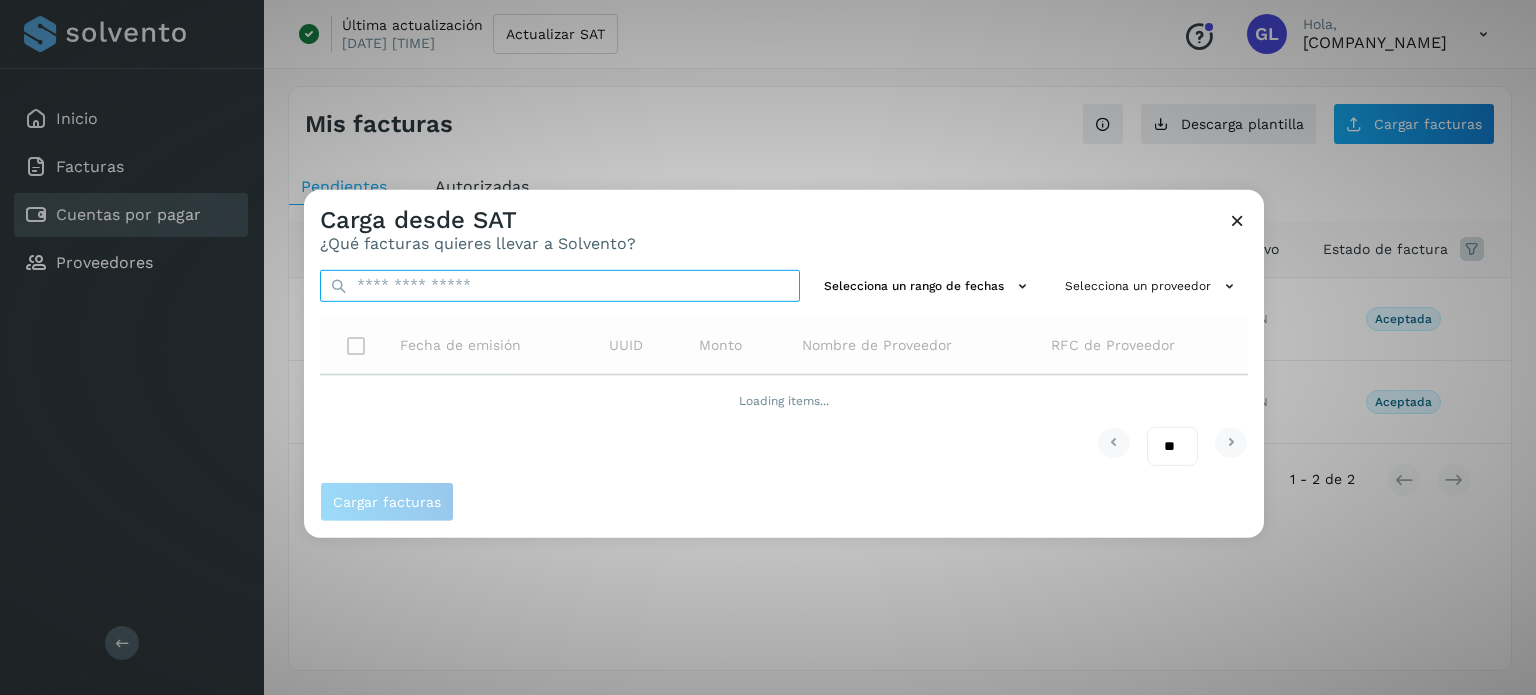 paste on "**********" 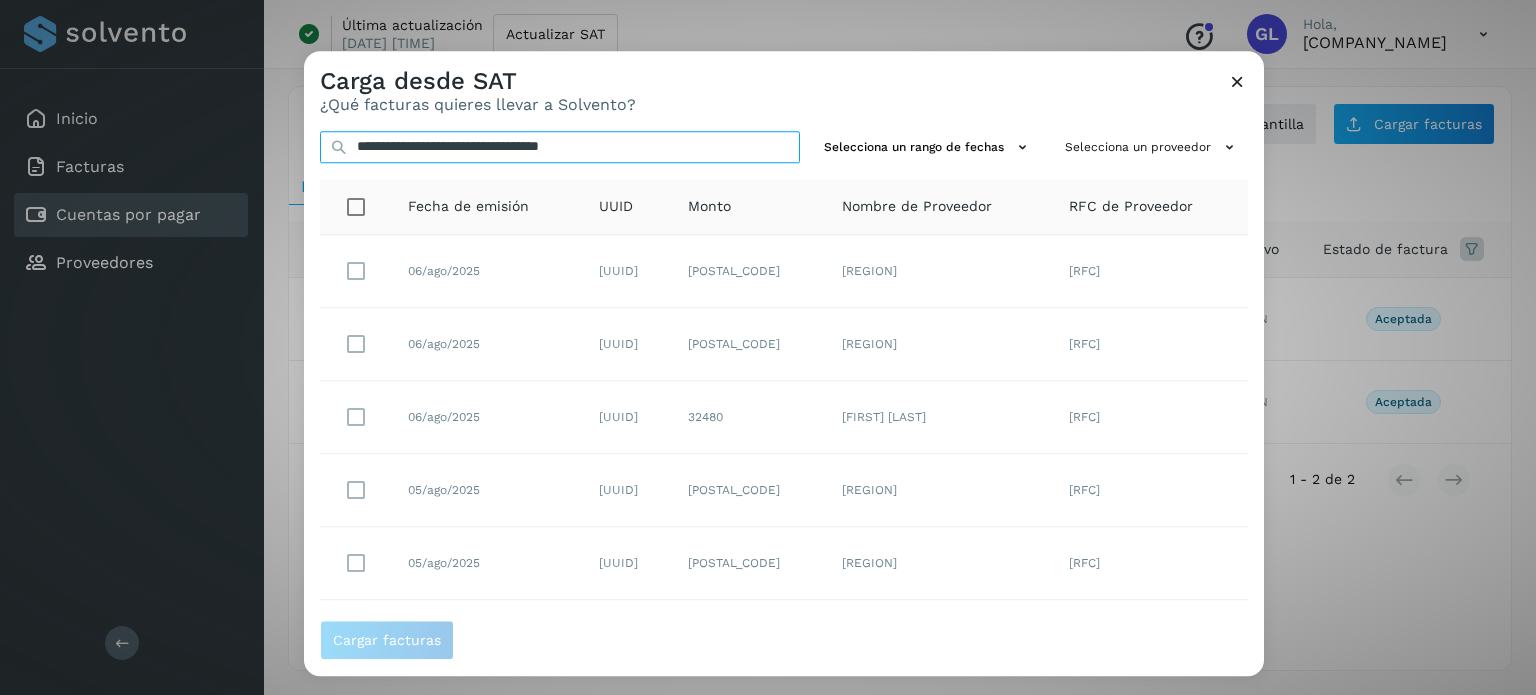 scroll, scrollTop: 396, scrollLeft: 0, axis: vertical 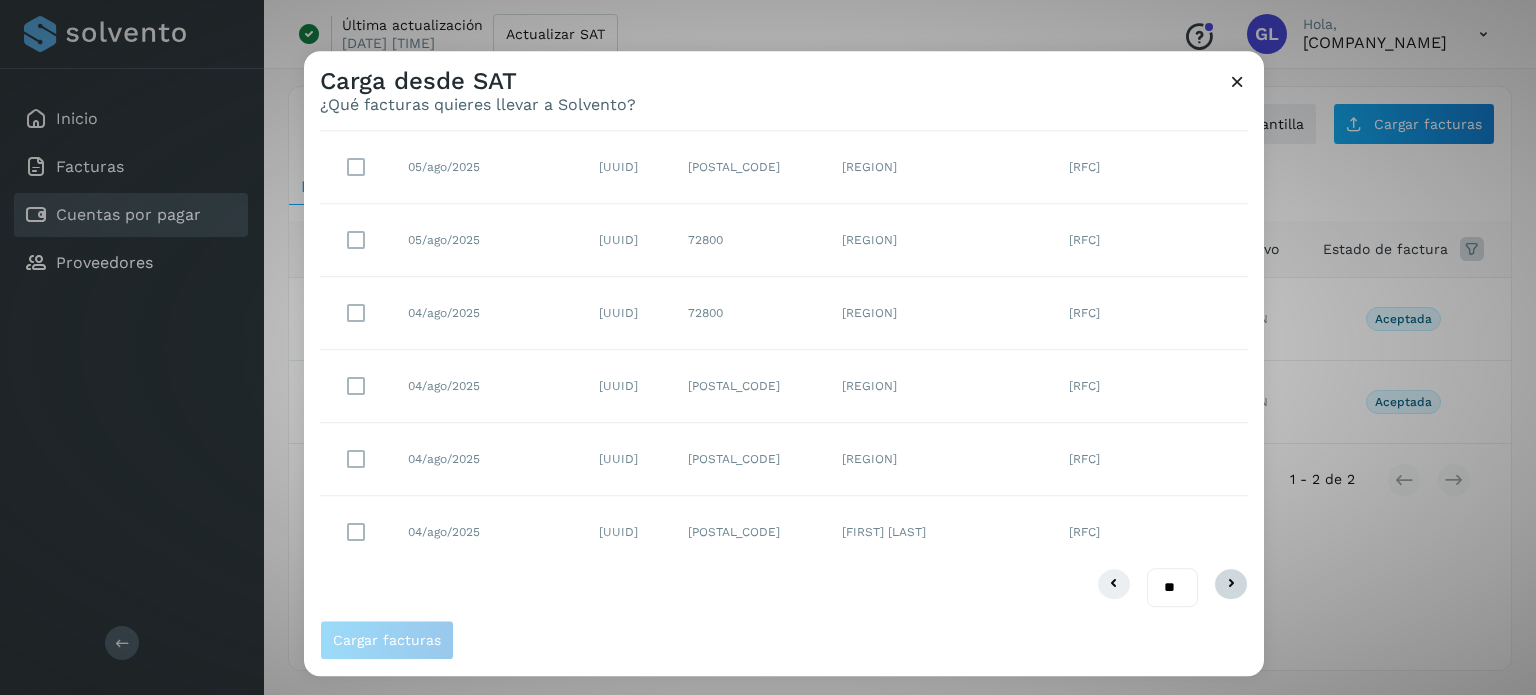 type on "**********" 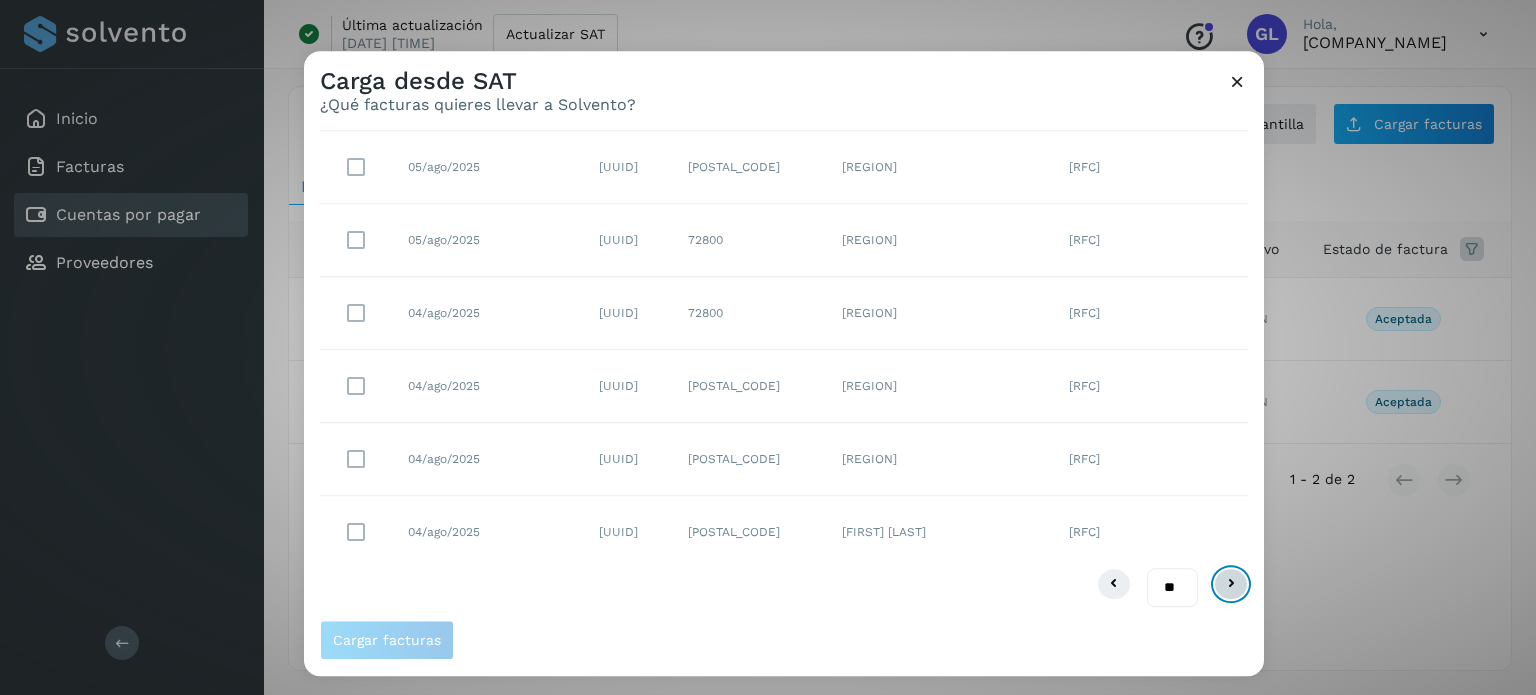 click at bounding box center (1231, 585) 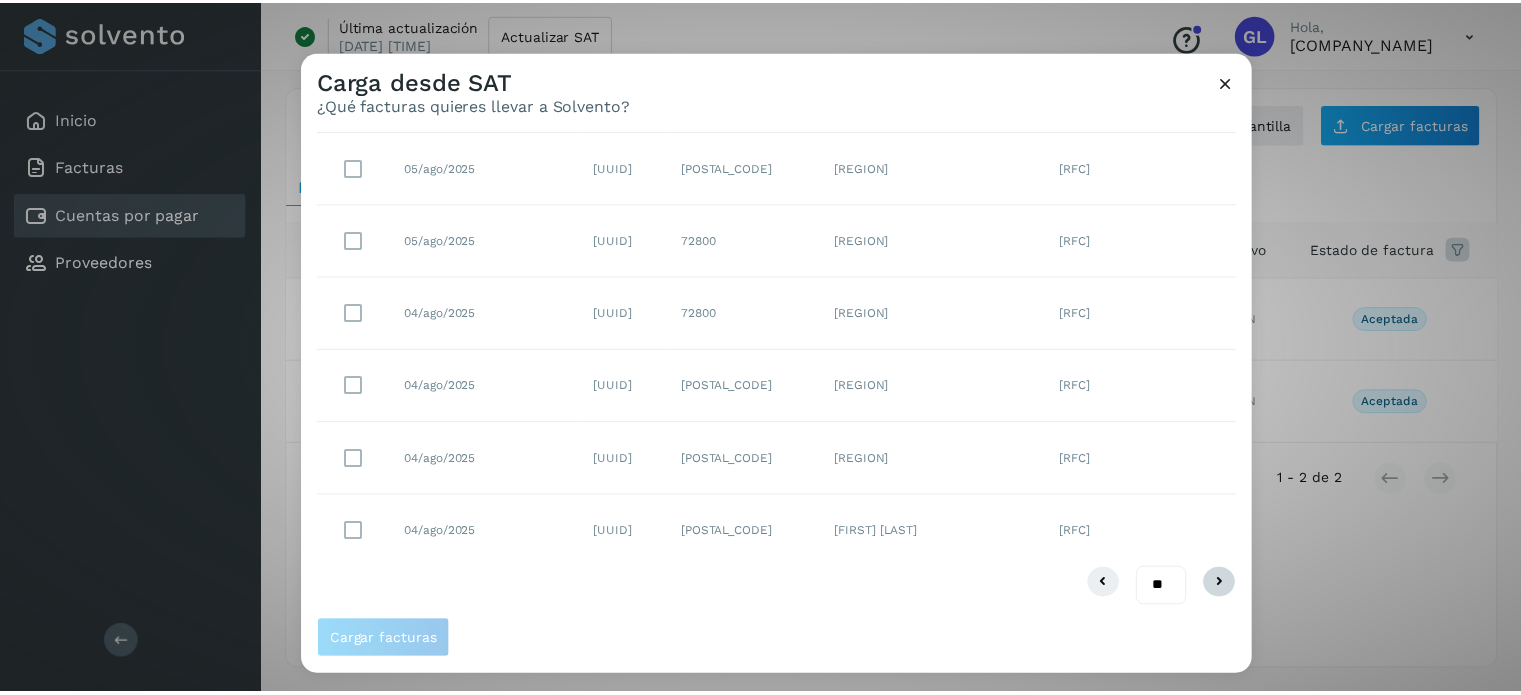 scroll, scrollTop: 0, scrollLeft: 0, axis: both 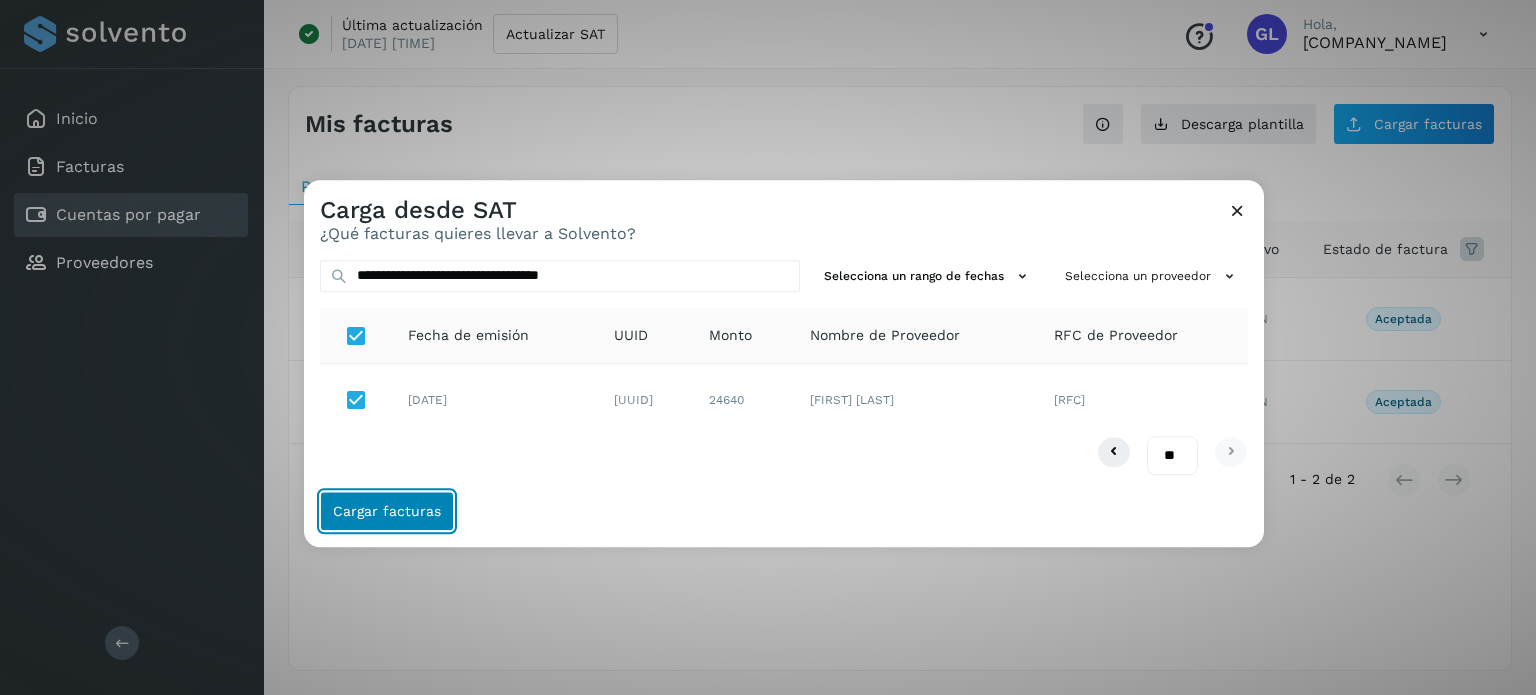 click on "Cargar facturas" 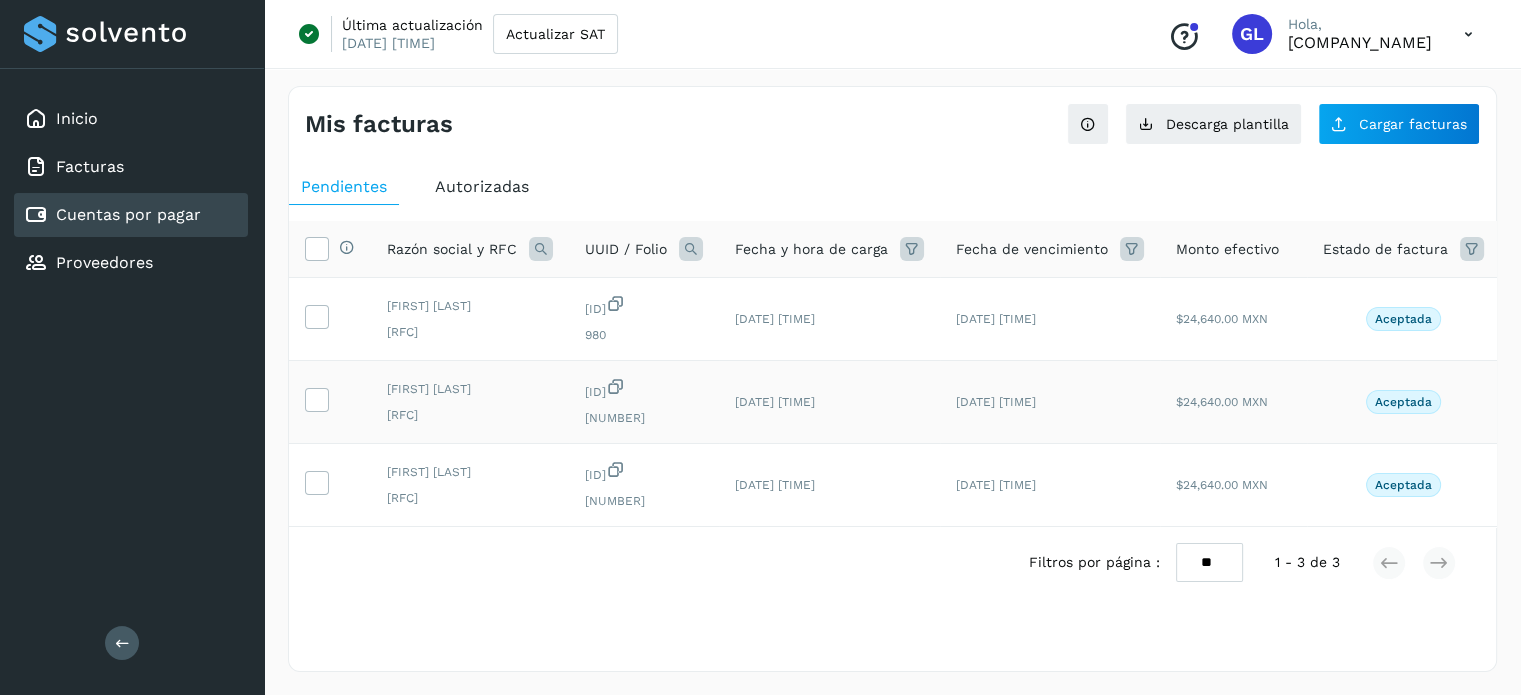 scroll, scrollTop: 16, scrollLeft: 0, axis: vertical 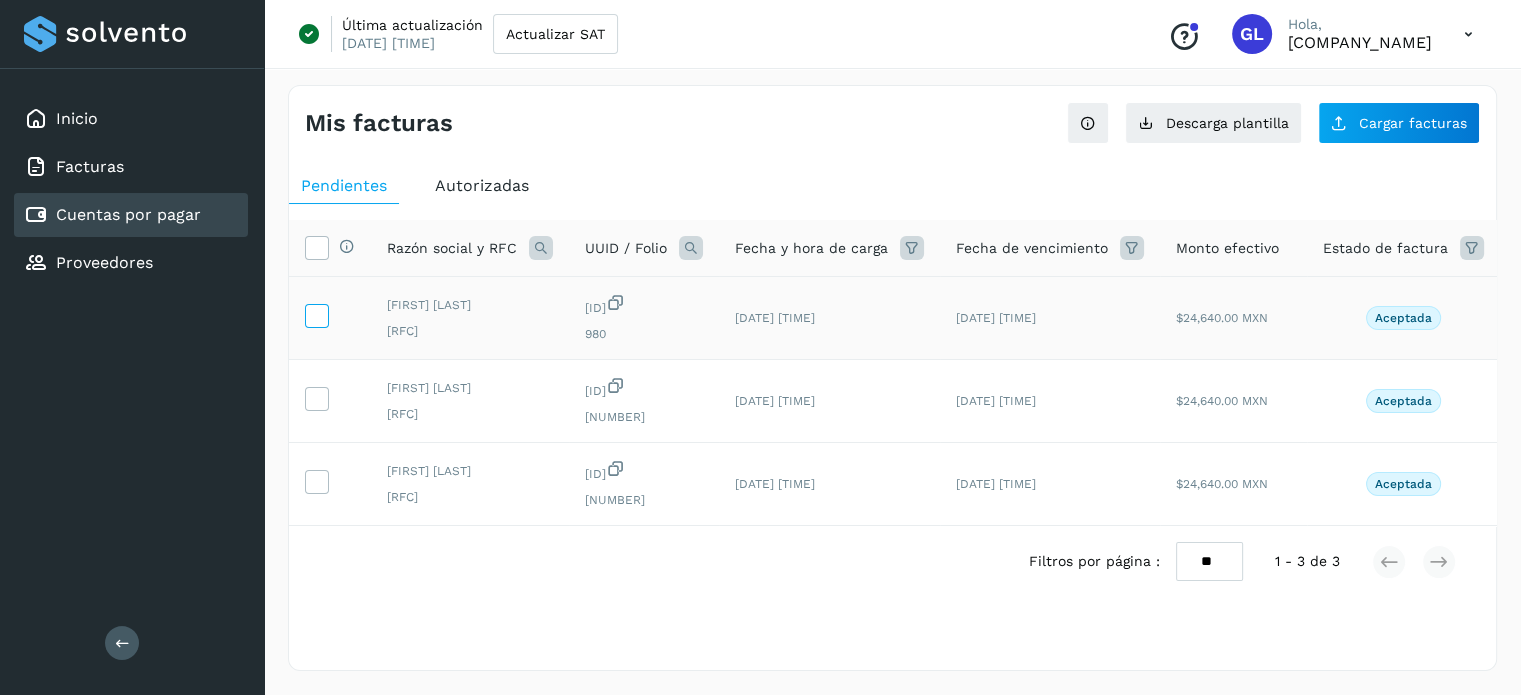 click at bounding box center (316, 314) 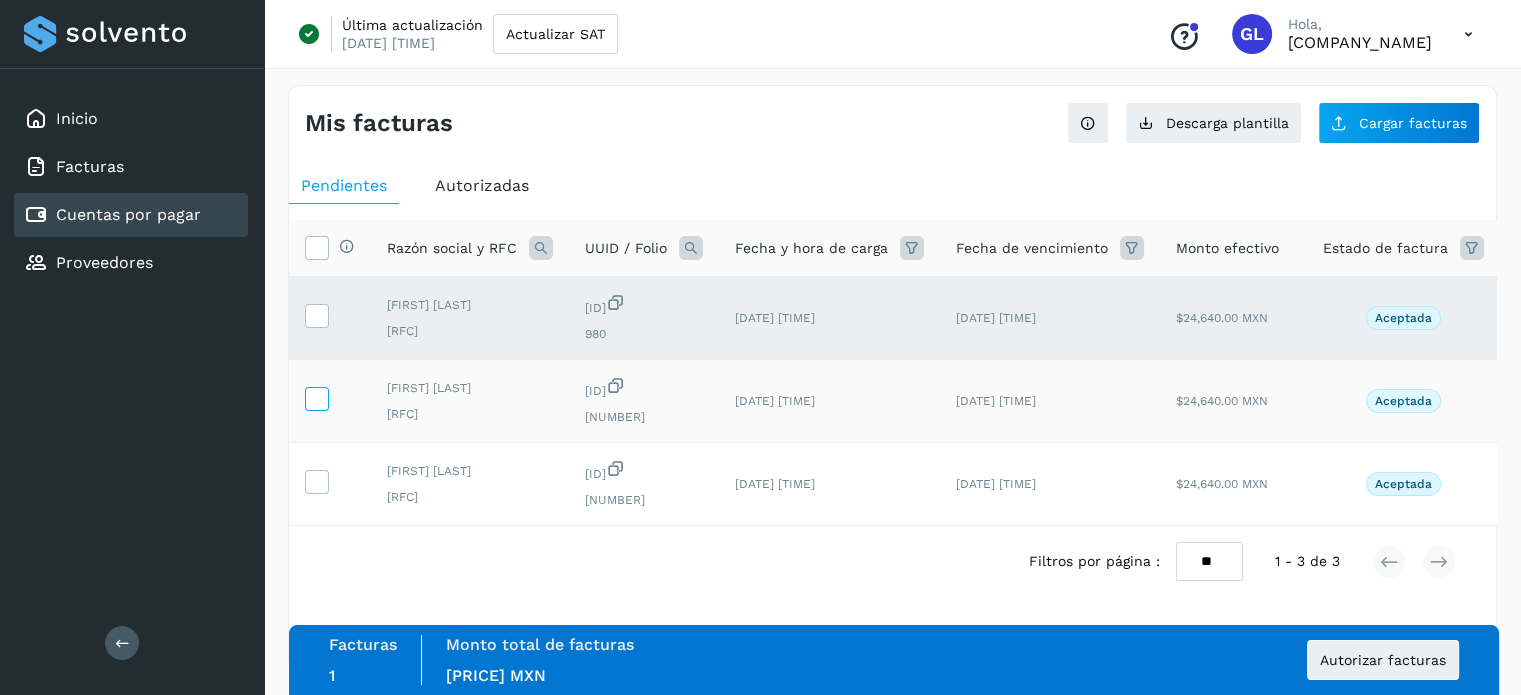 click at bounding box center [316, 397] 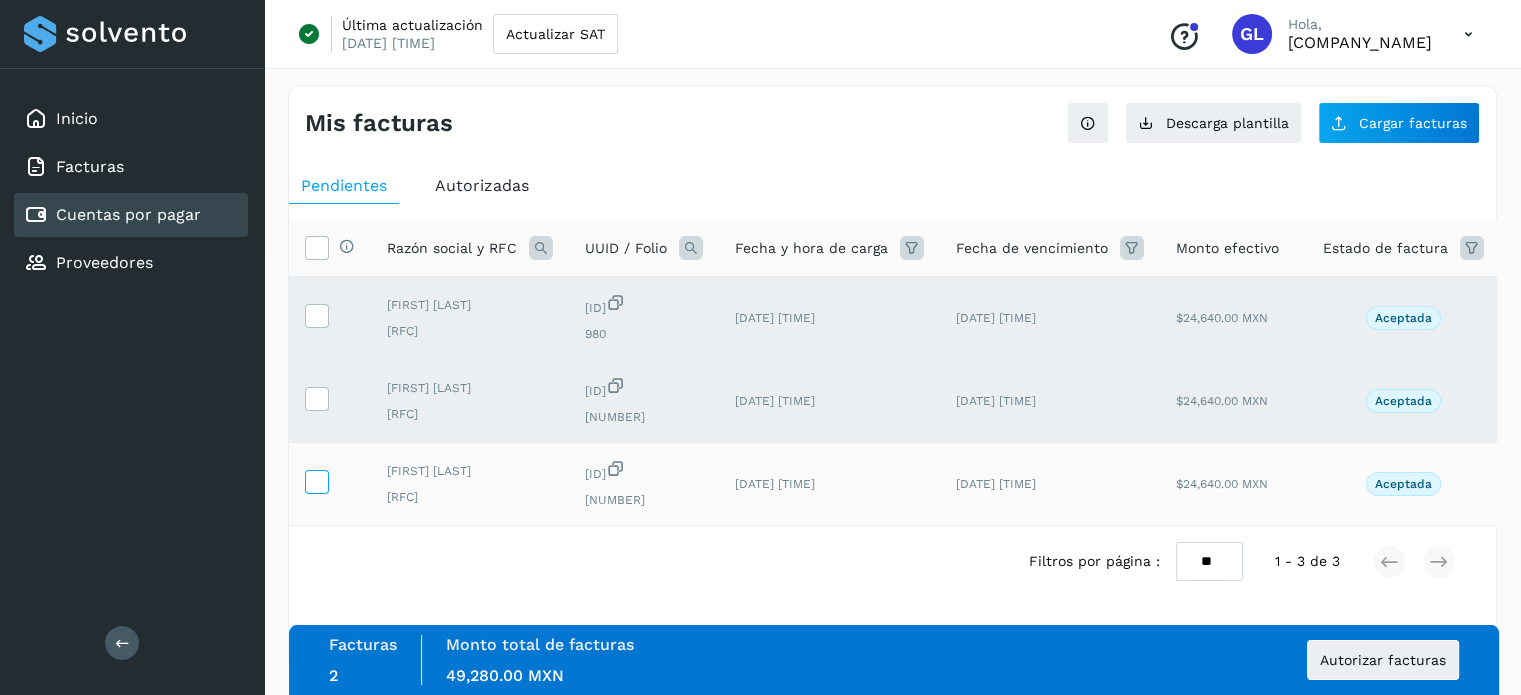 click at bounding box center [316, 480] 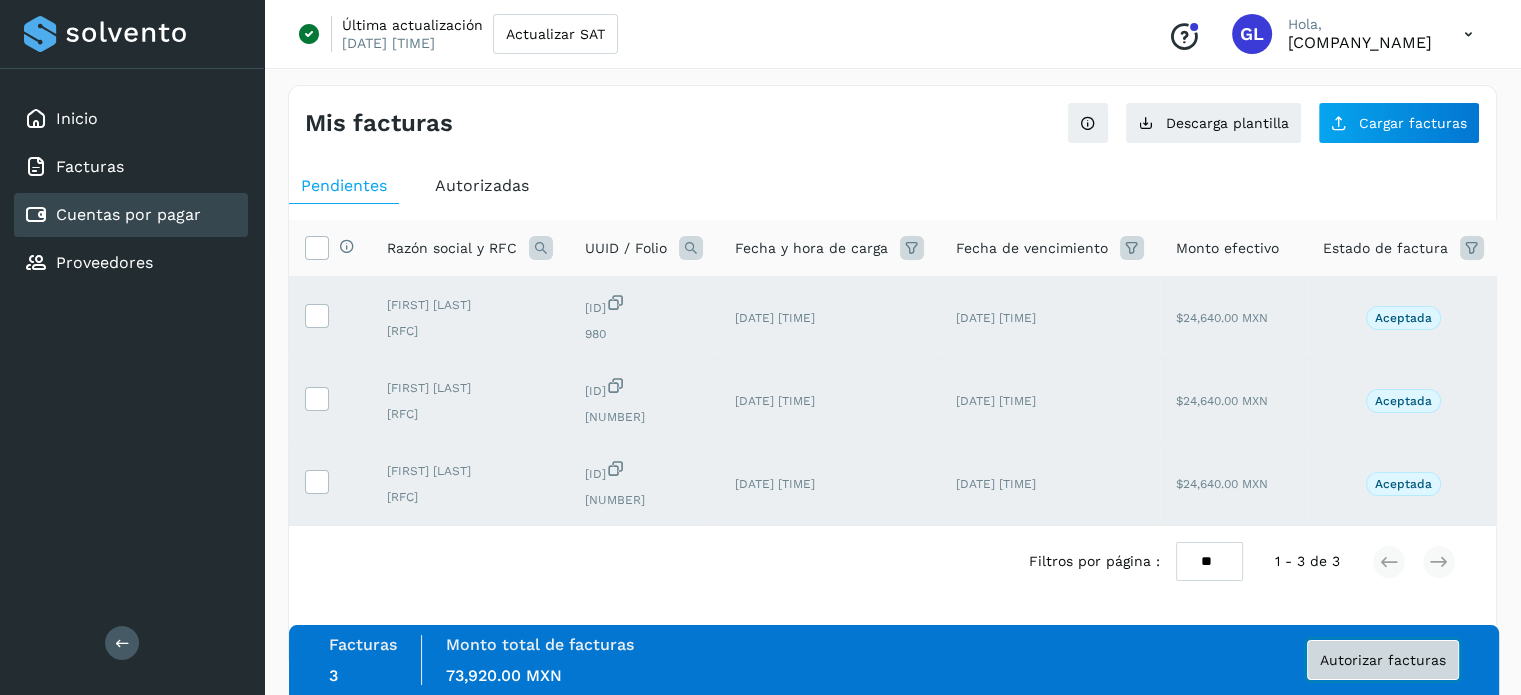 click on "Autorizar facturas" 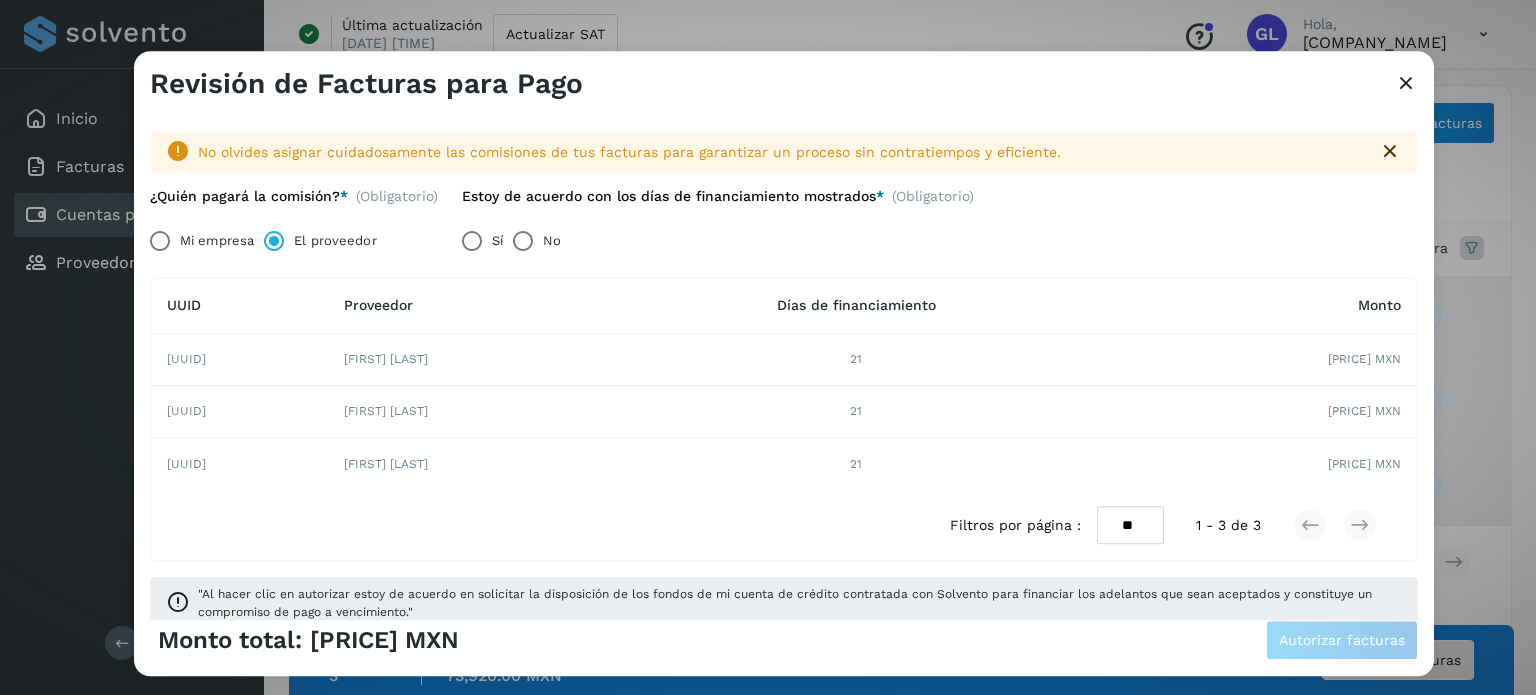 click on "No" at bounding box center (552, 241) 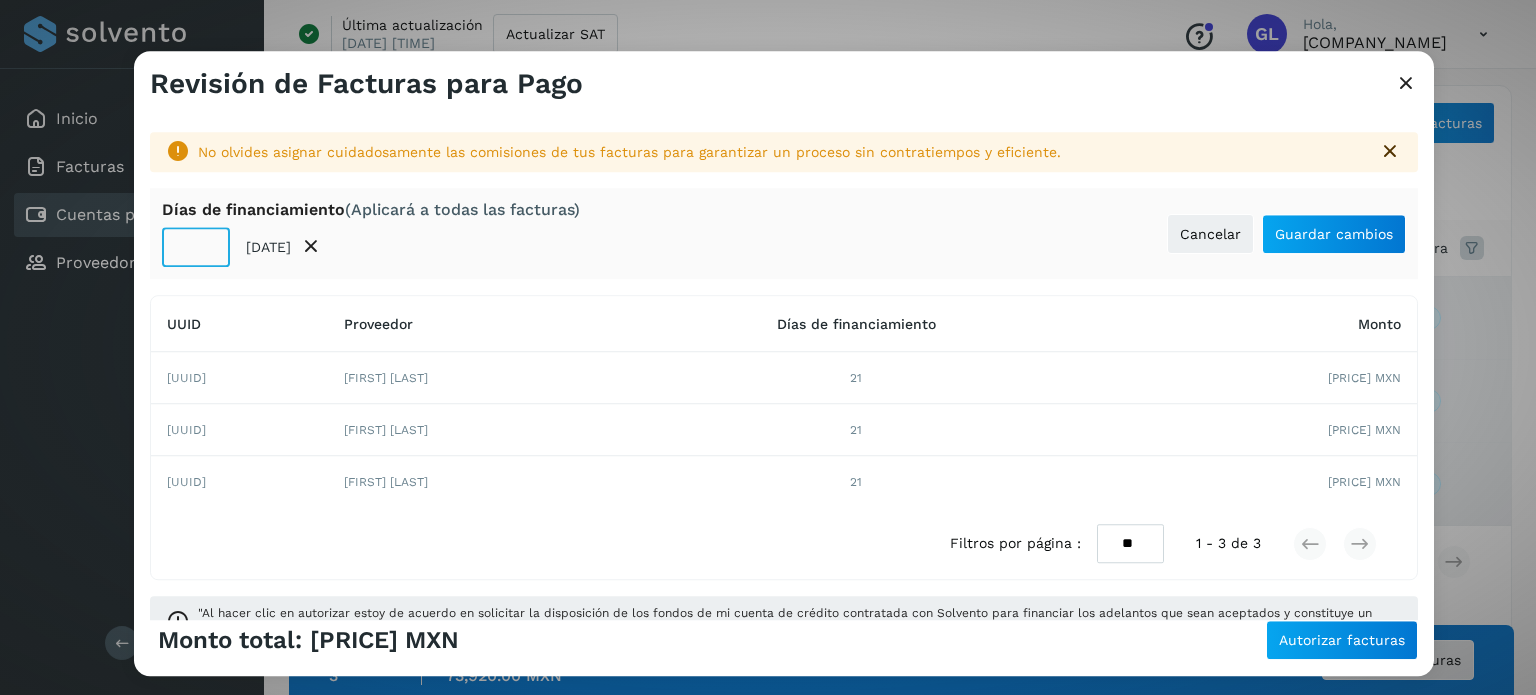 click on "**" 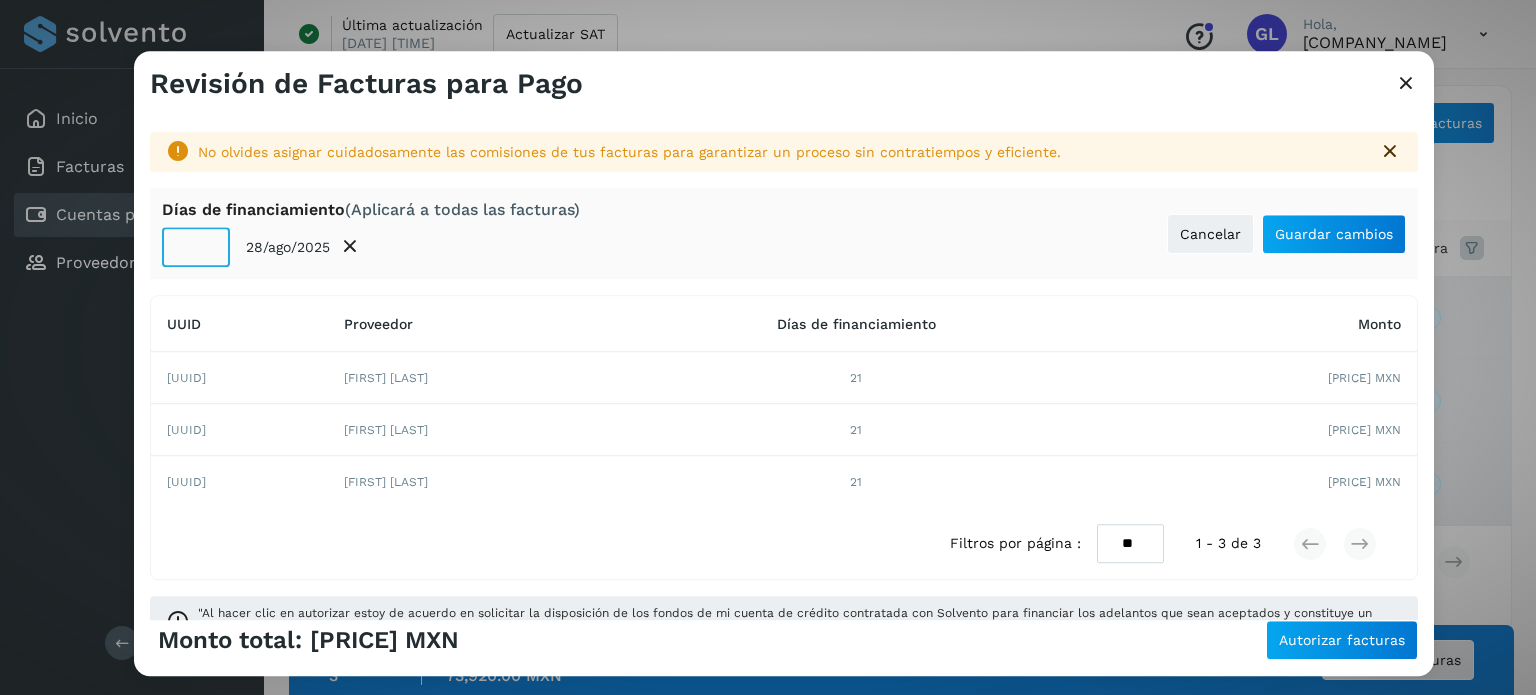 type on "**" 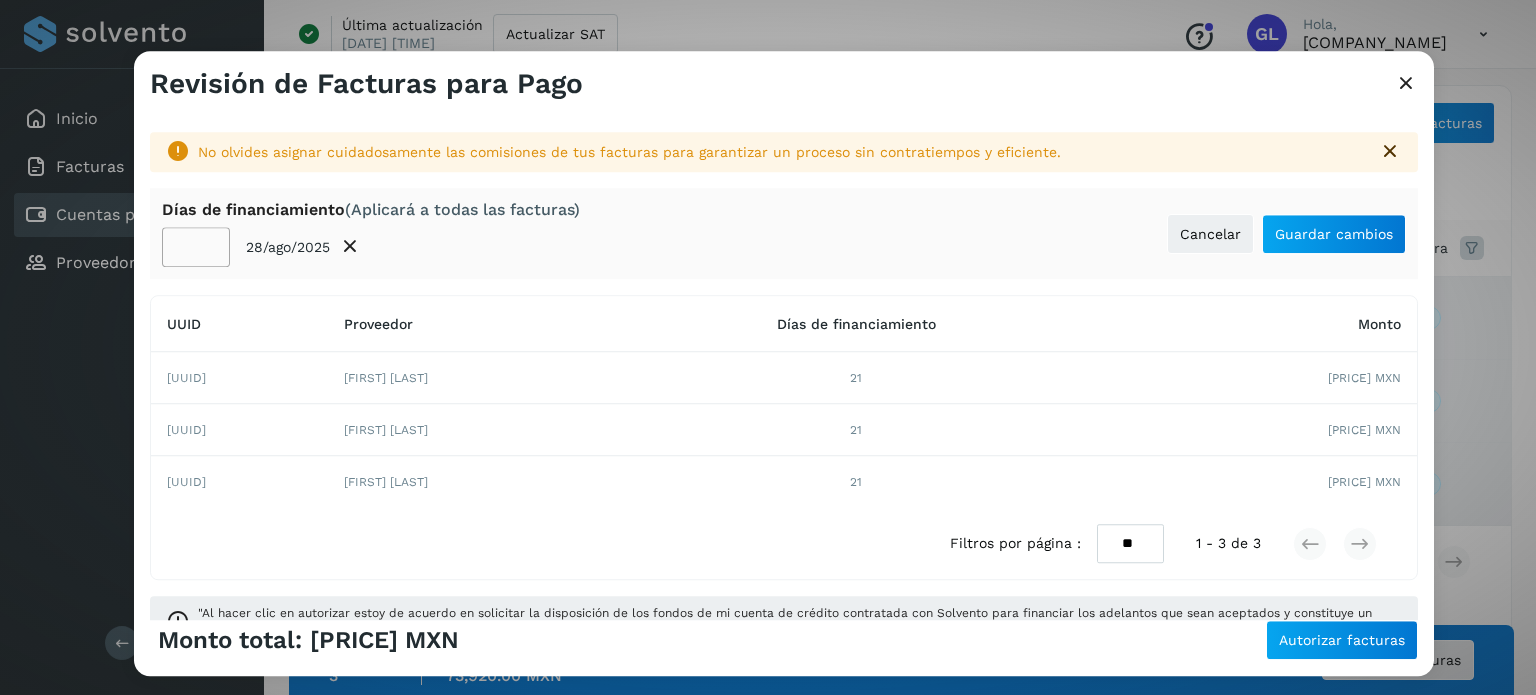 click on "** [DATE]" at bounding box center [371, 248] 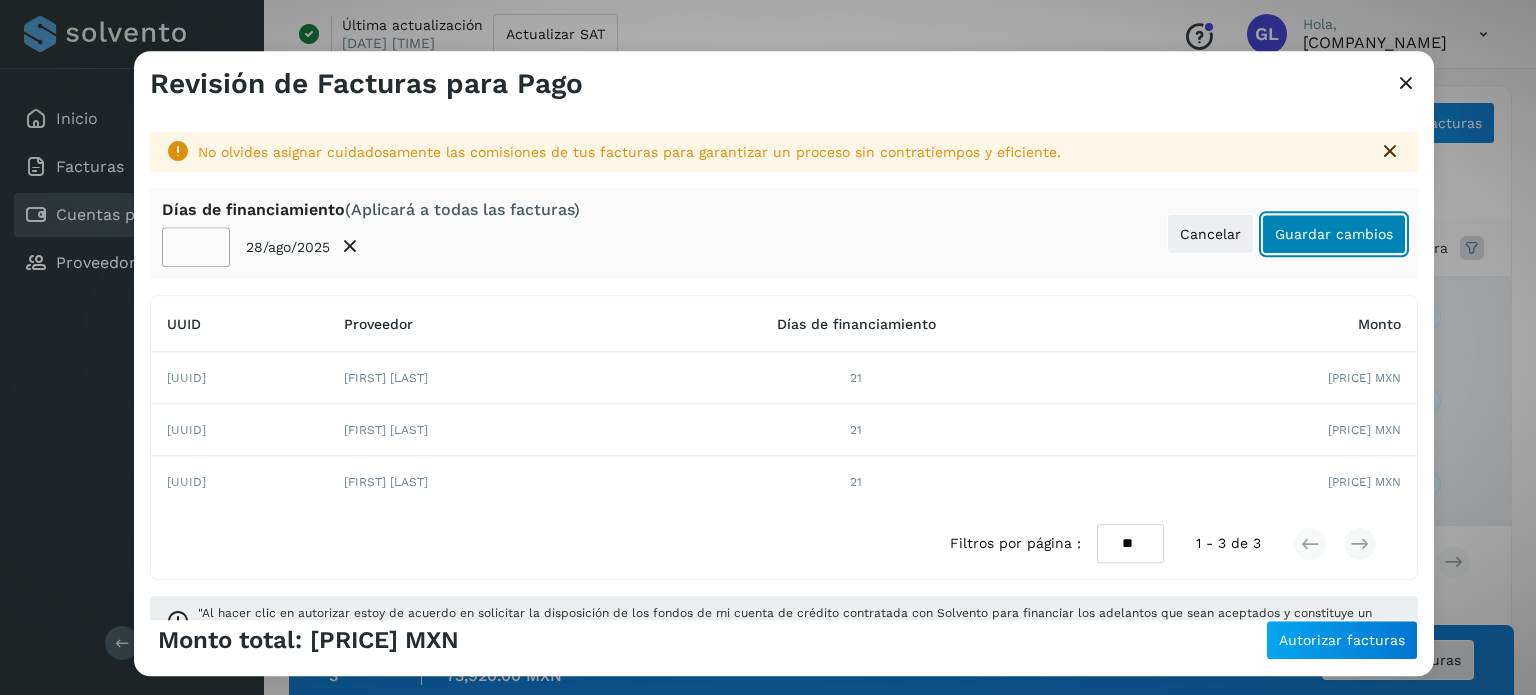 click on "Guardar cambios" 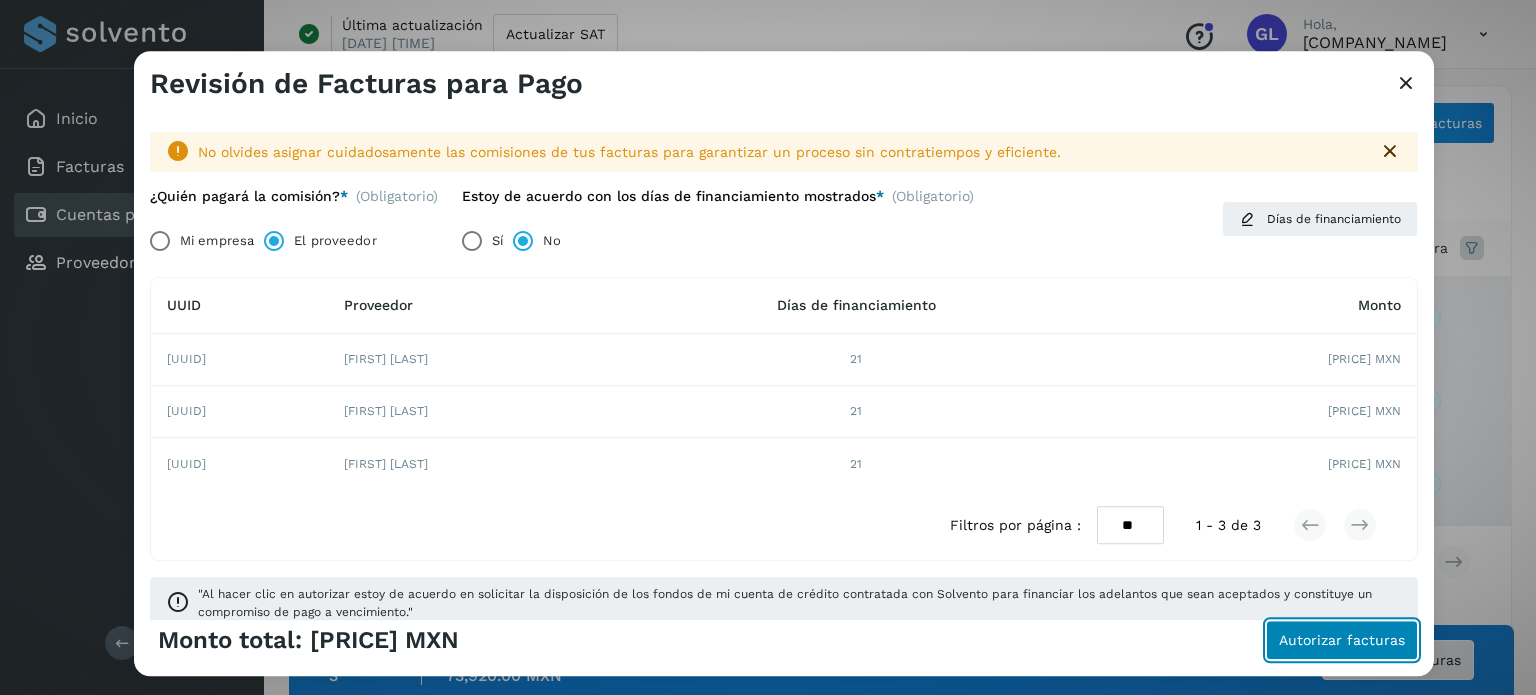 click on "Autorizar facturas" 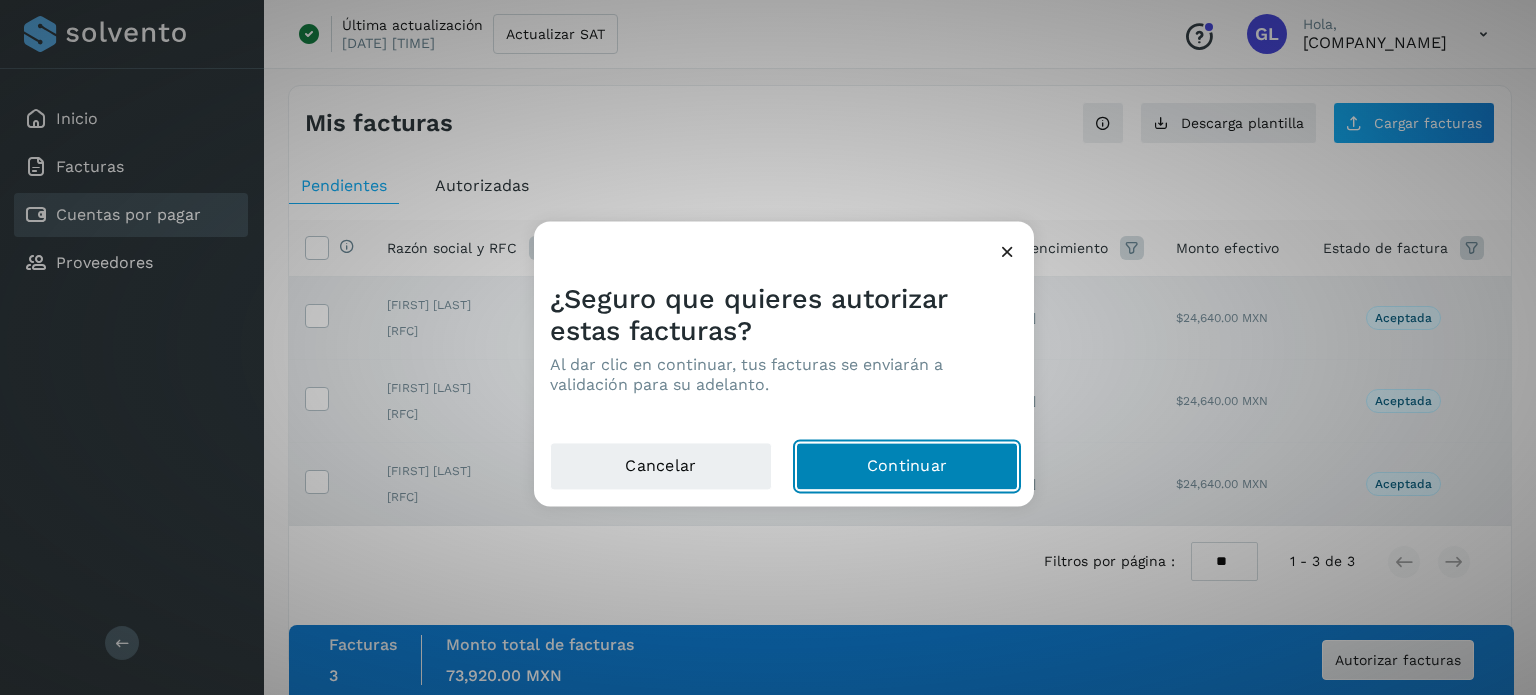 click on "Continuar" 